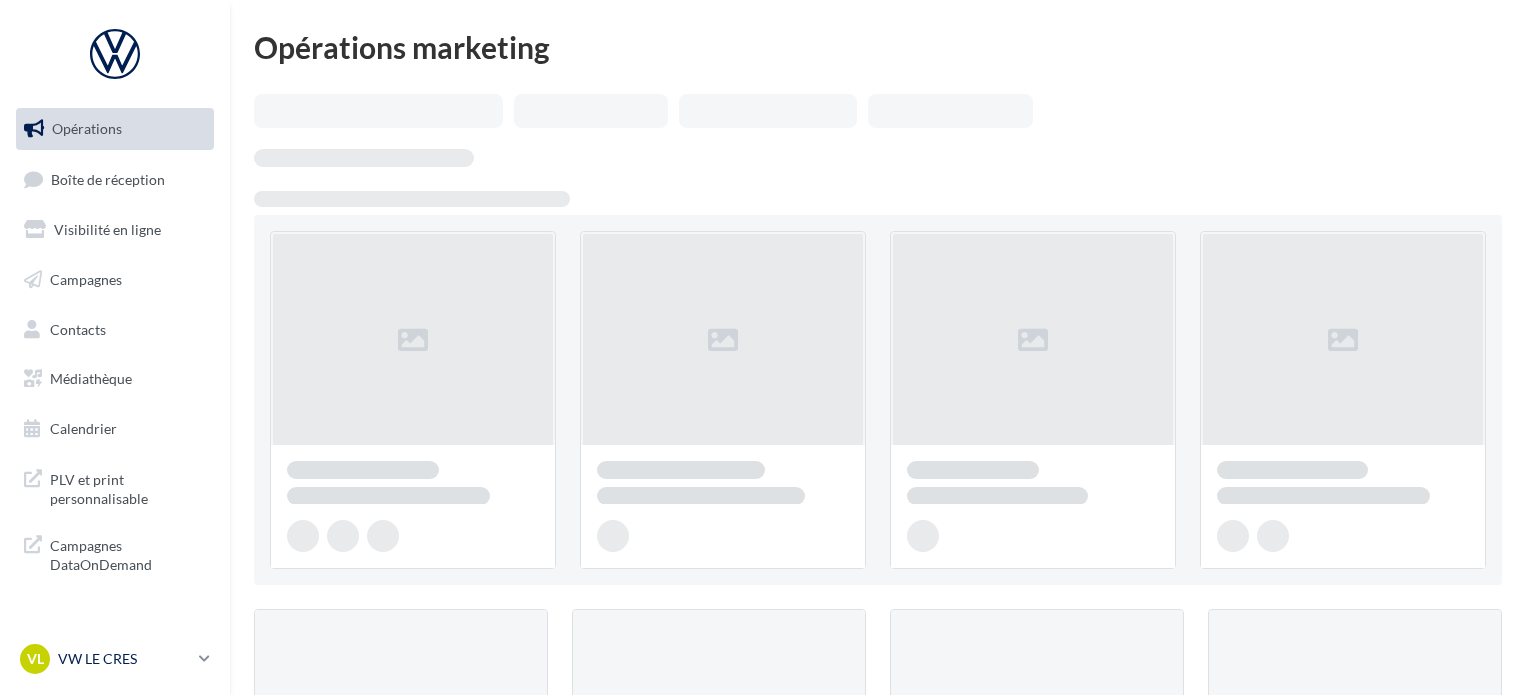 scroll, scrollTop: 0, scrollLeft: 0, axis: both 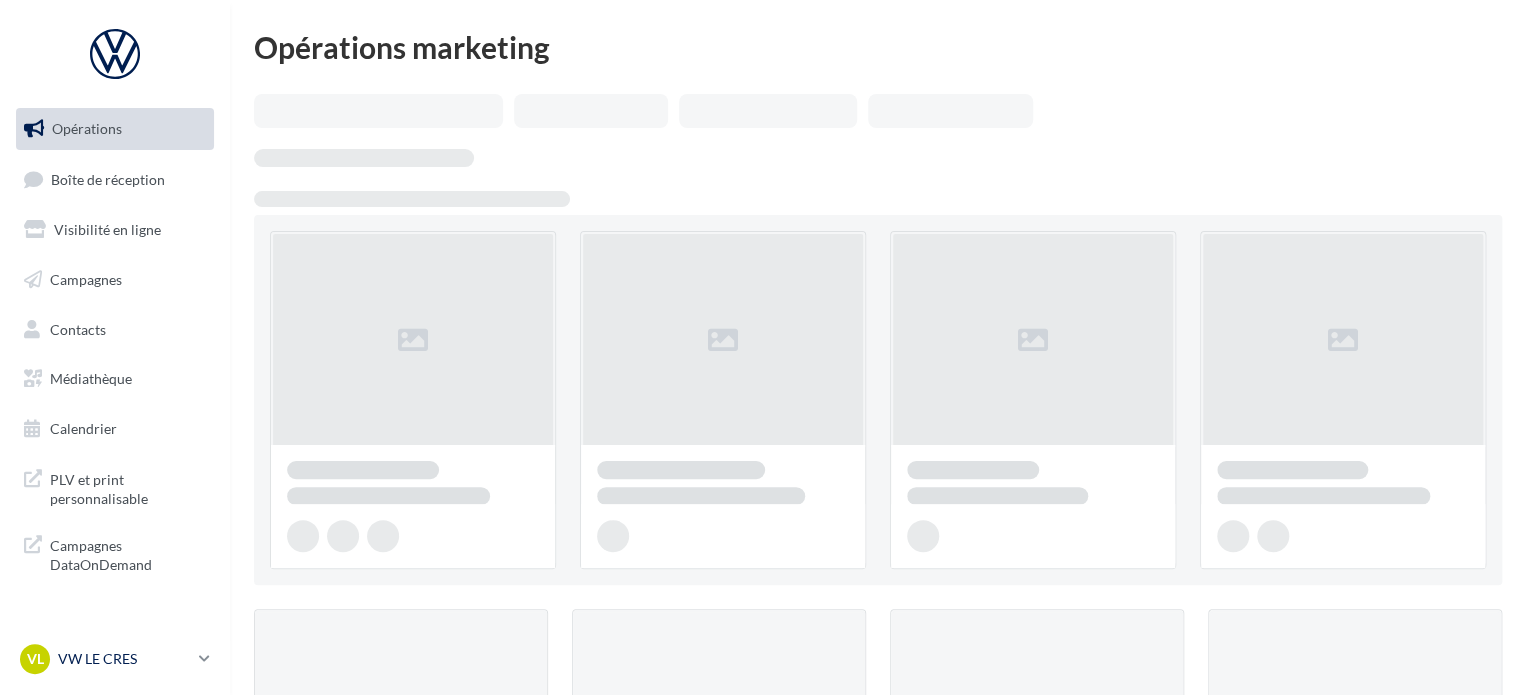 click at bounding box center (204, 658) 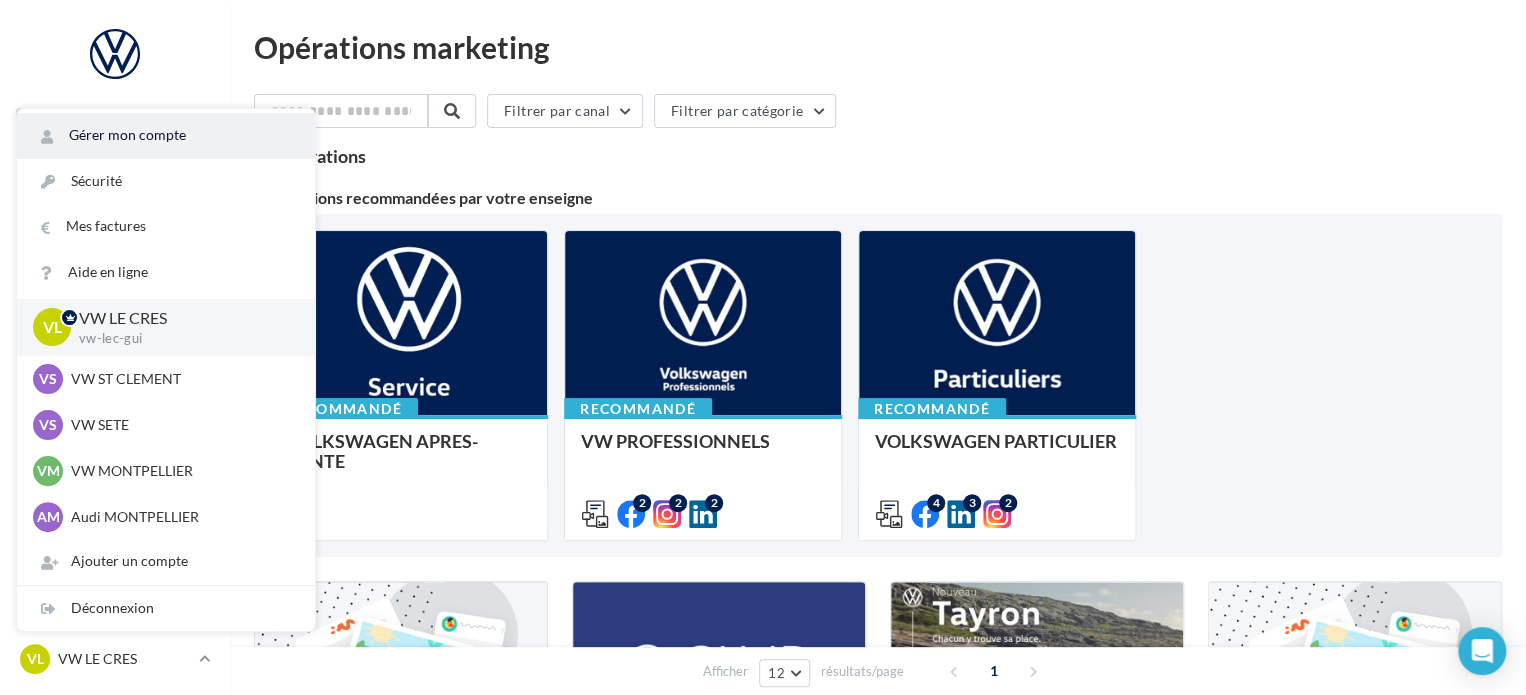 click on "Gérer mon compte" at bounding box center [166, 135] 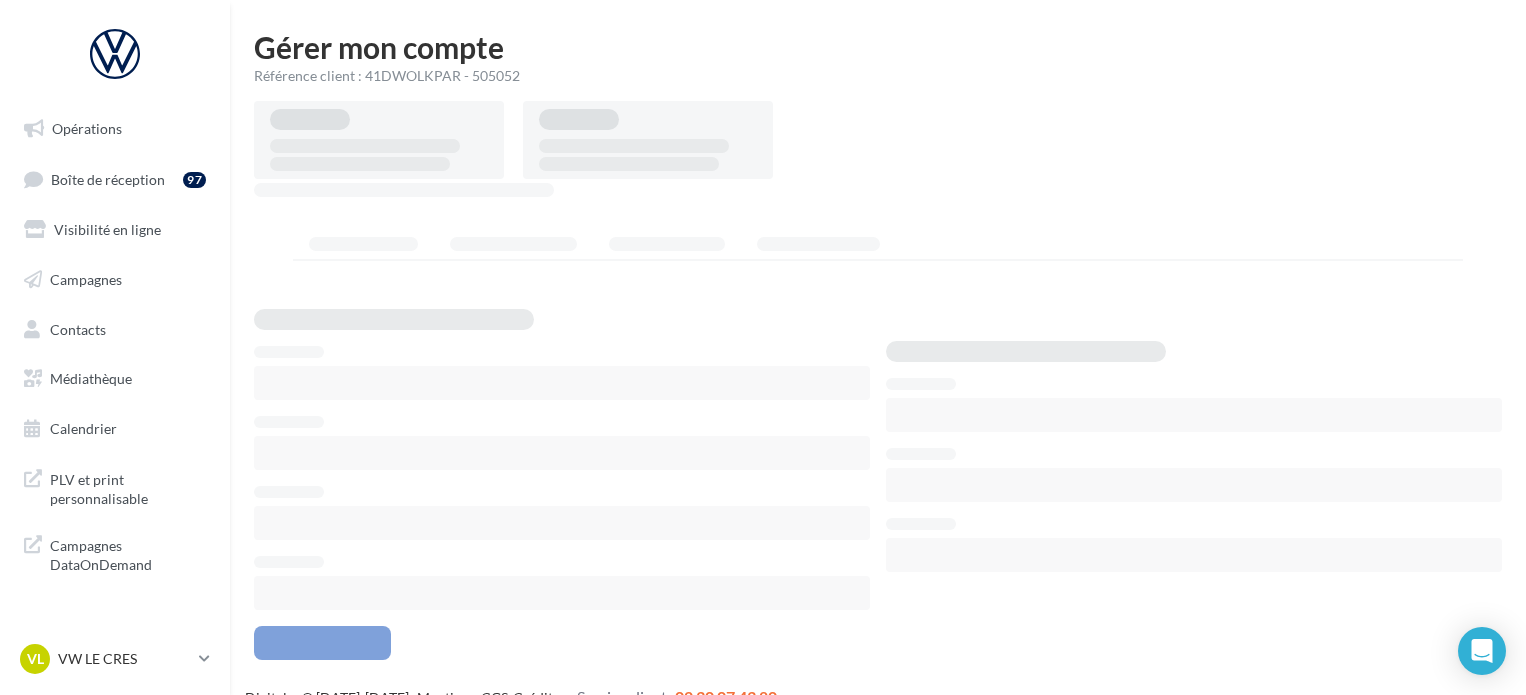 scroll, scrollTop: 0, scrollLeft: 0, axis: both 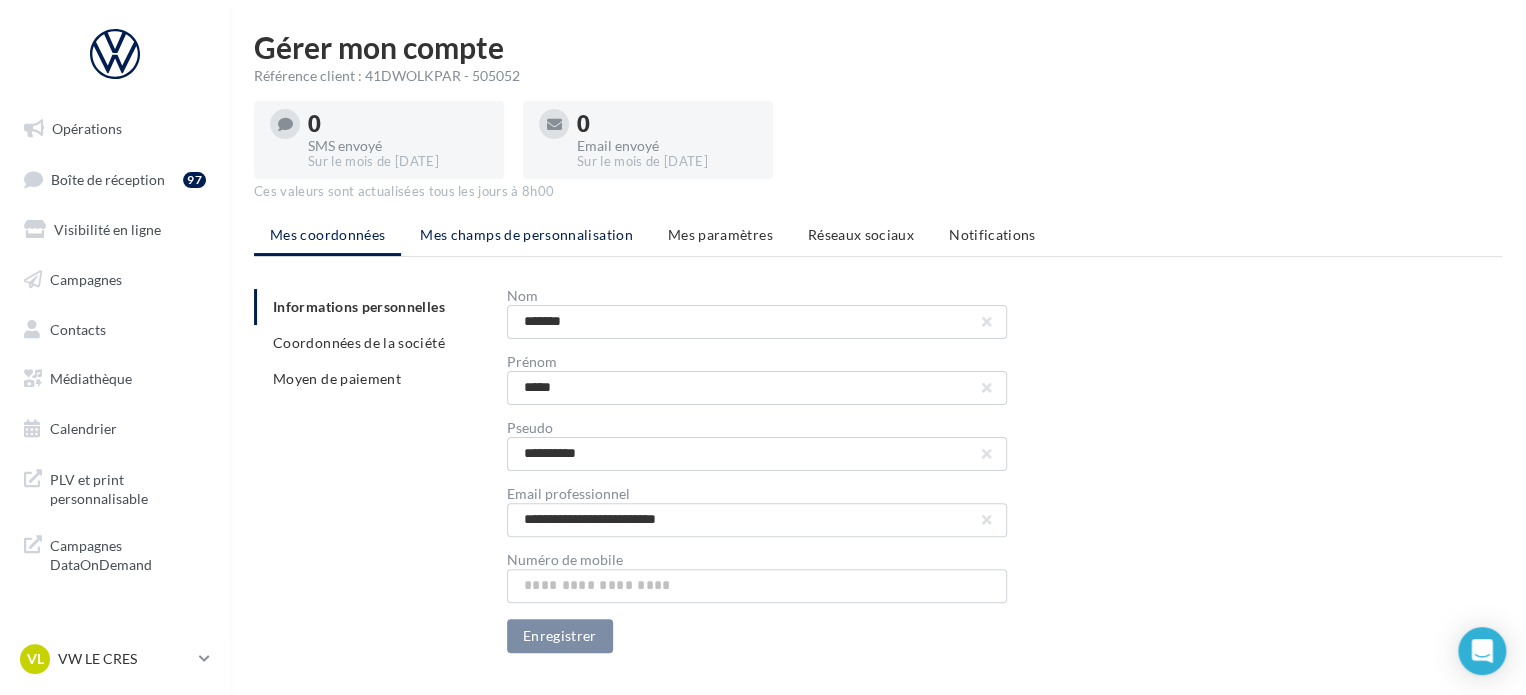 click on "Mes champs de personnalisation" at bounding box center [526, 235] 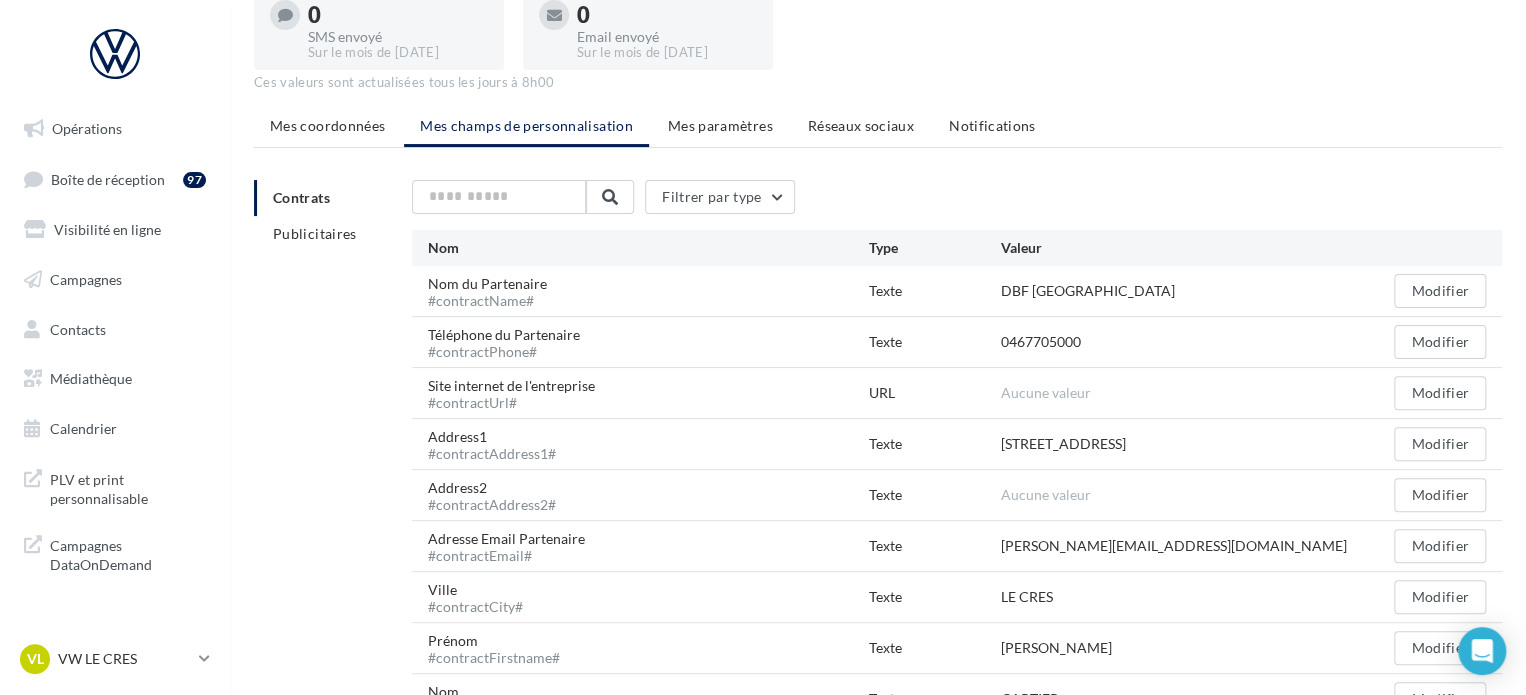 scroll, scrollTop: 200, scrollLeft: 0, axis: vertical 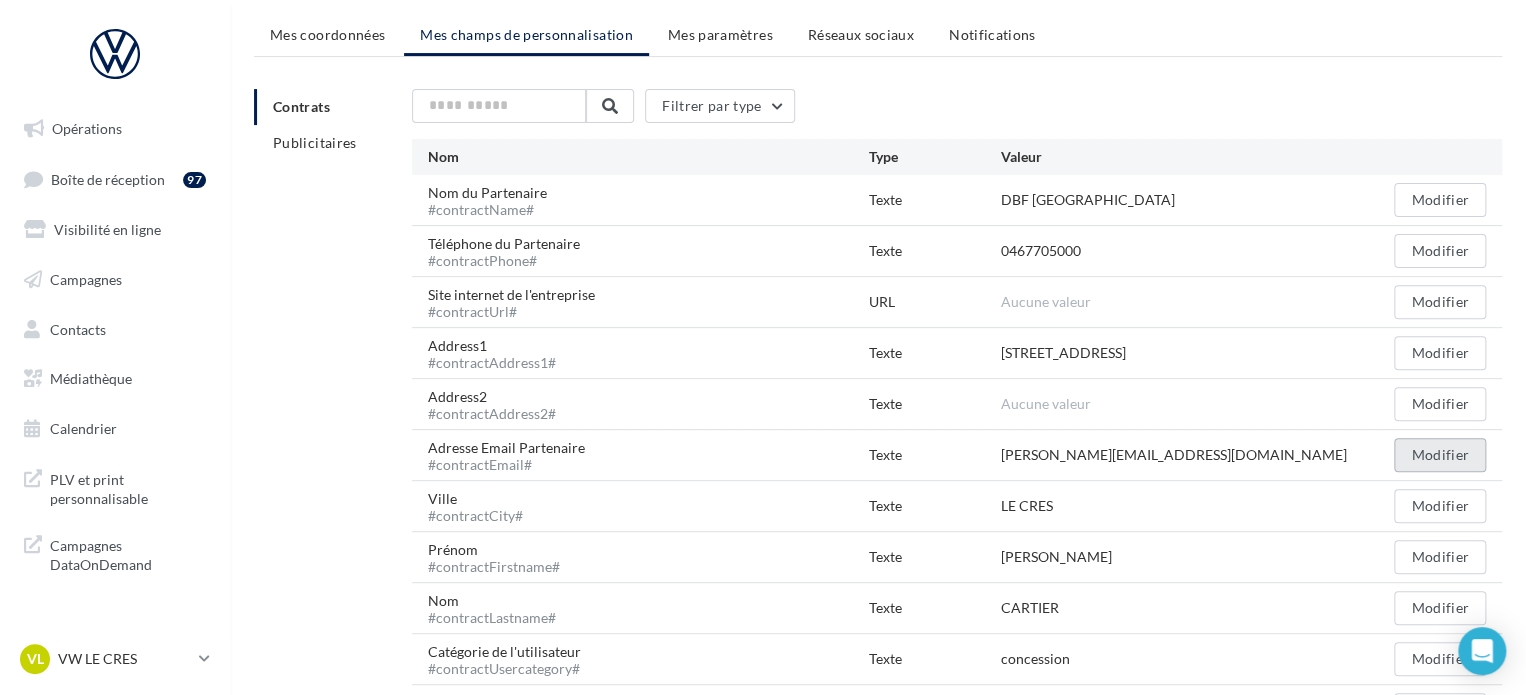 click on "Modifier" at bounding box center [1440, 455] 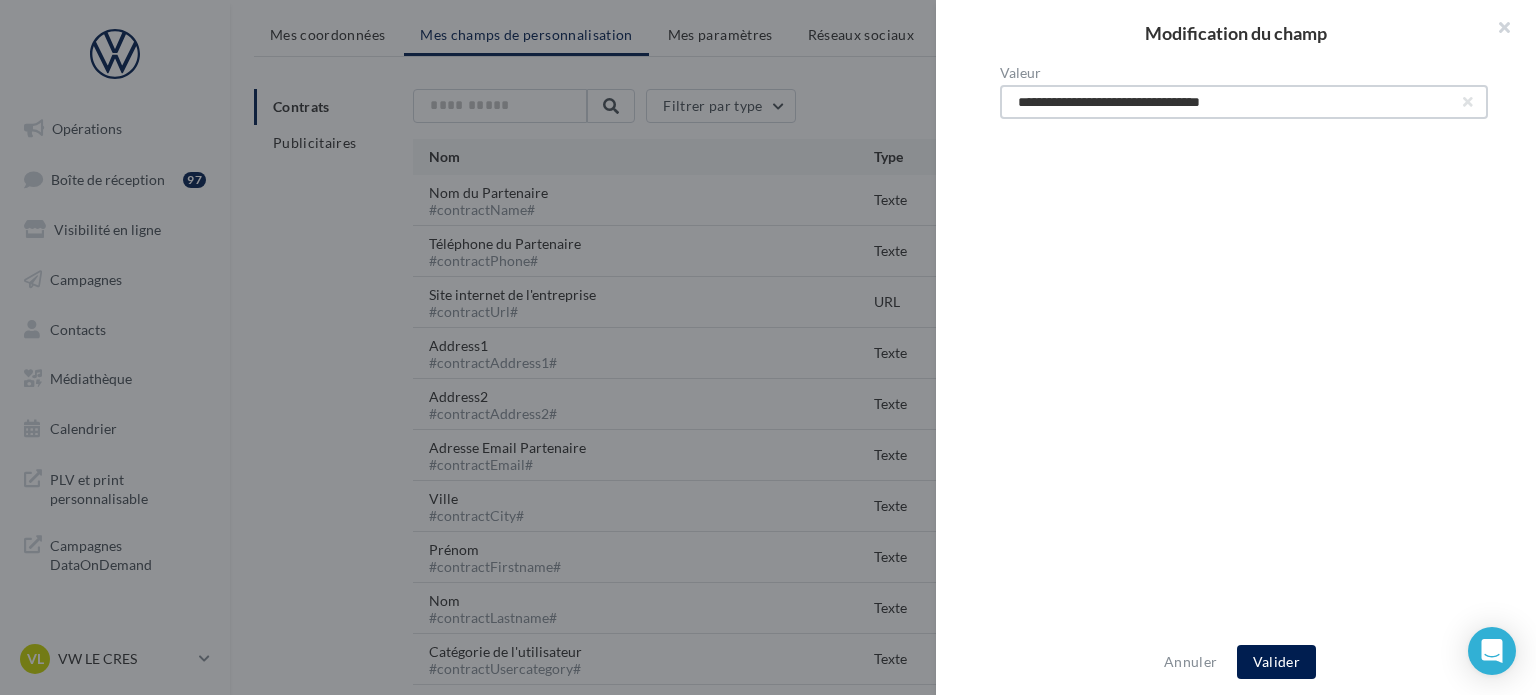 drag, startPoint x: 1110, startPoint y: 101, endPoint x: 957, endPoint y: 101, distance: 153 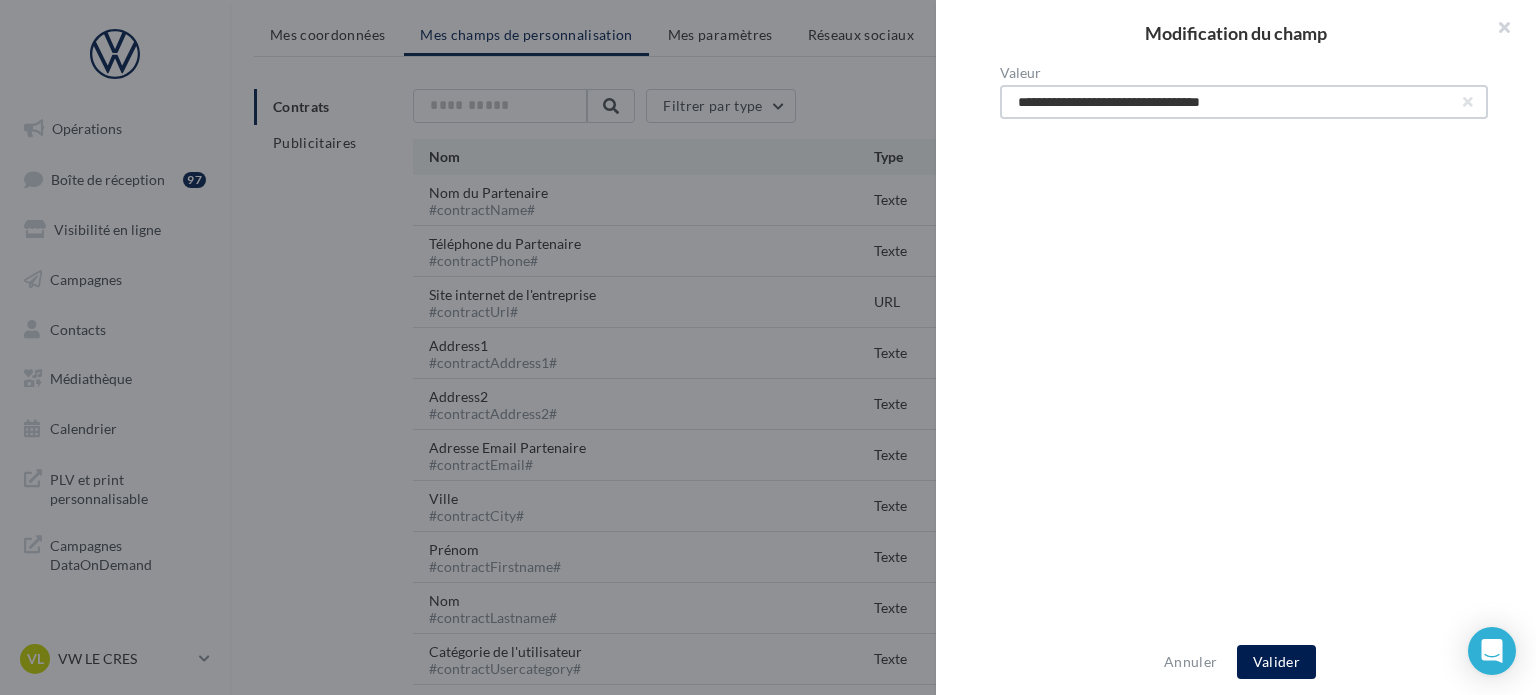 click on "**********" at bounding box center (1244, 348) 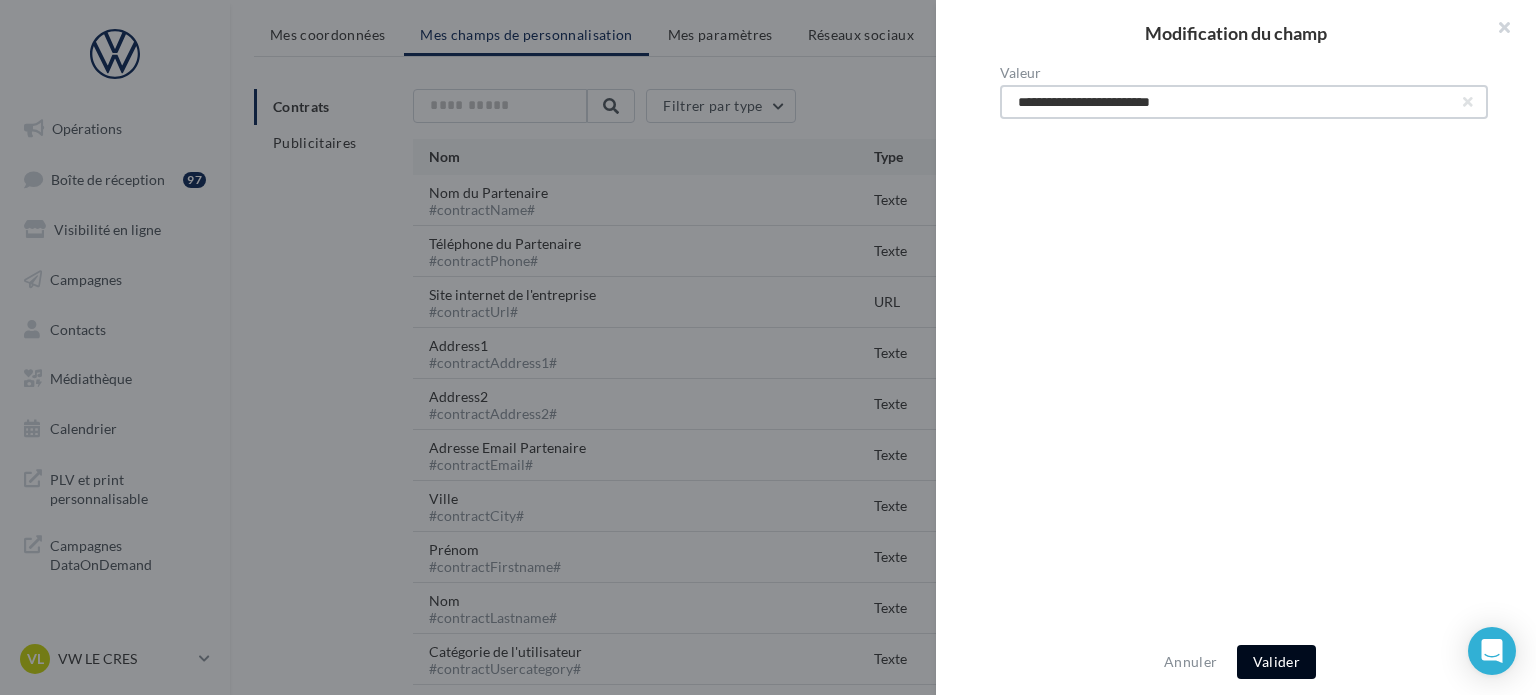type on "**********" 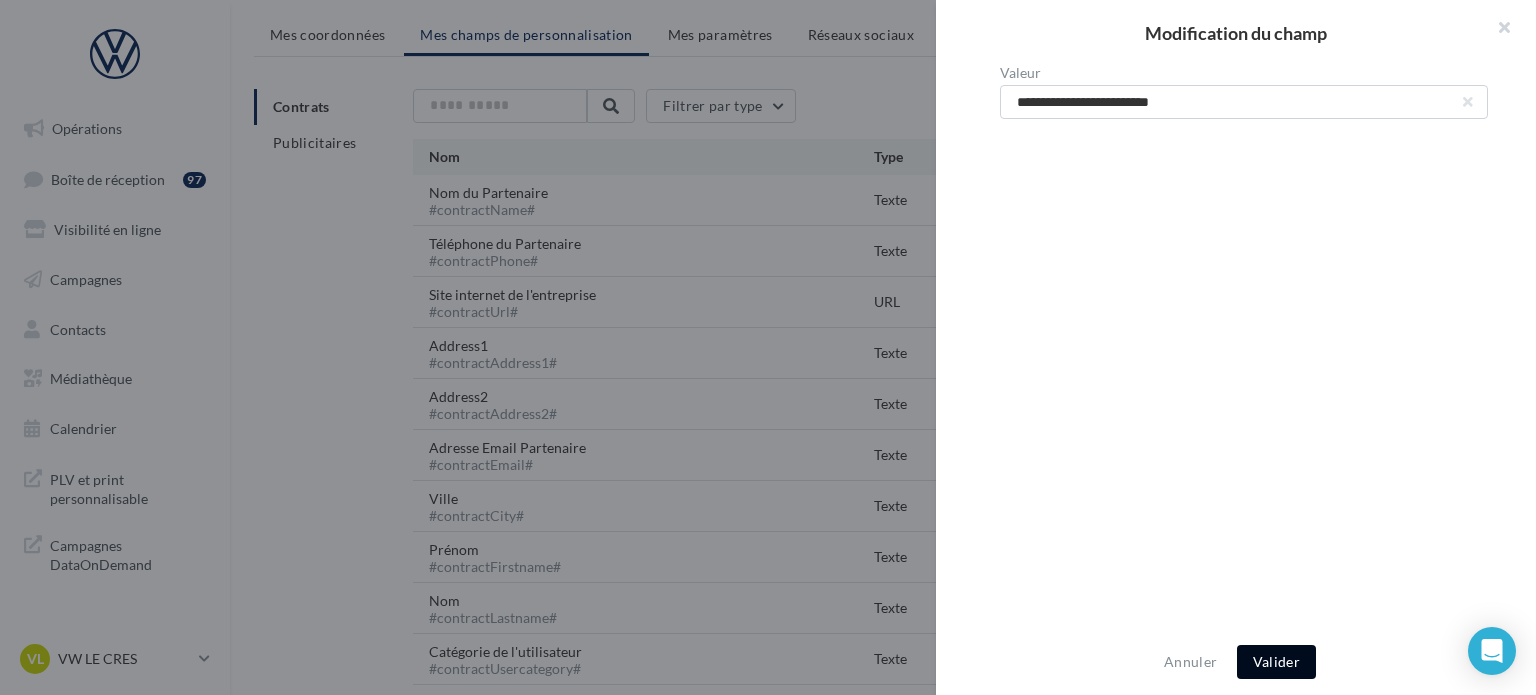 click on "Valider" at bounding box center (1276, 662) 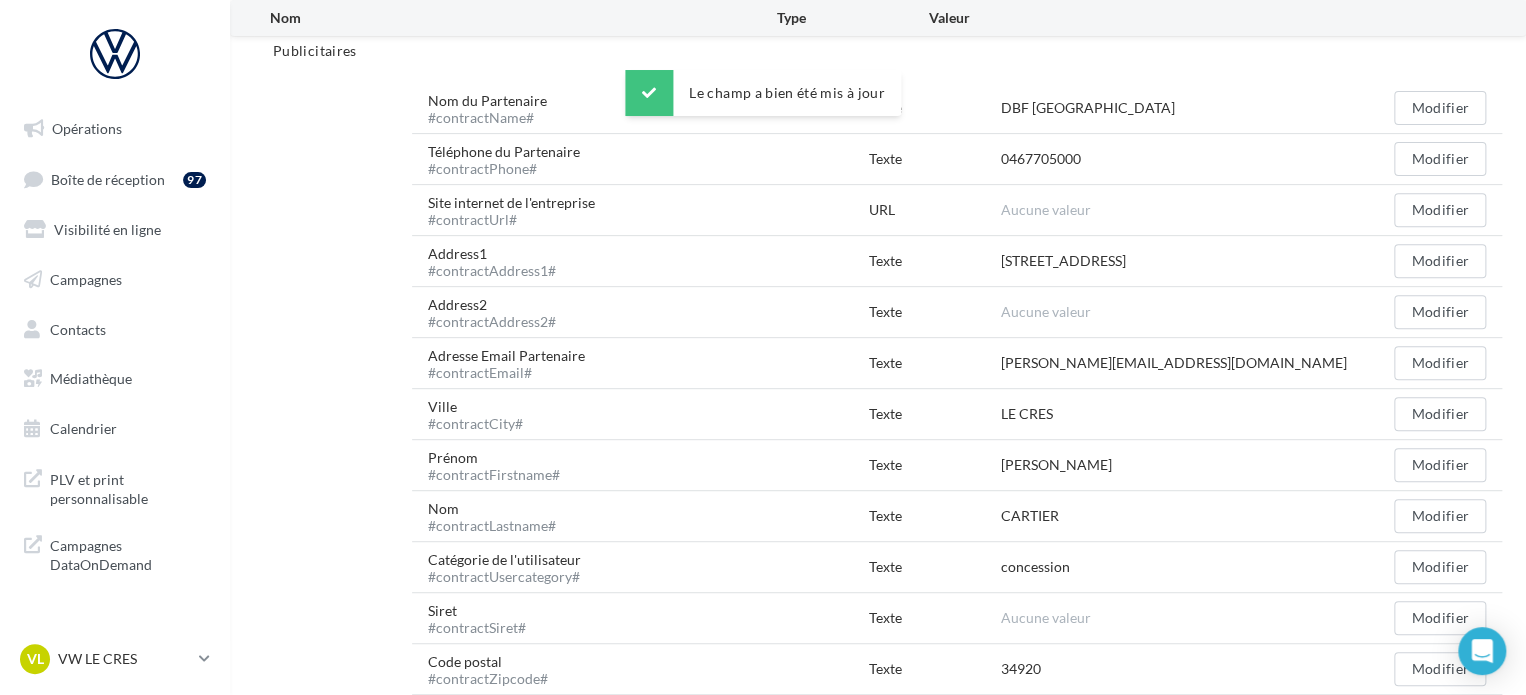scroll, scrollTop: 500, scrollLeft: 0, axis: vertical 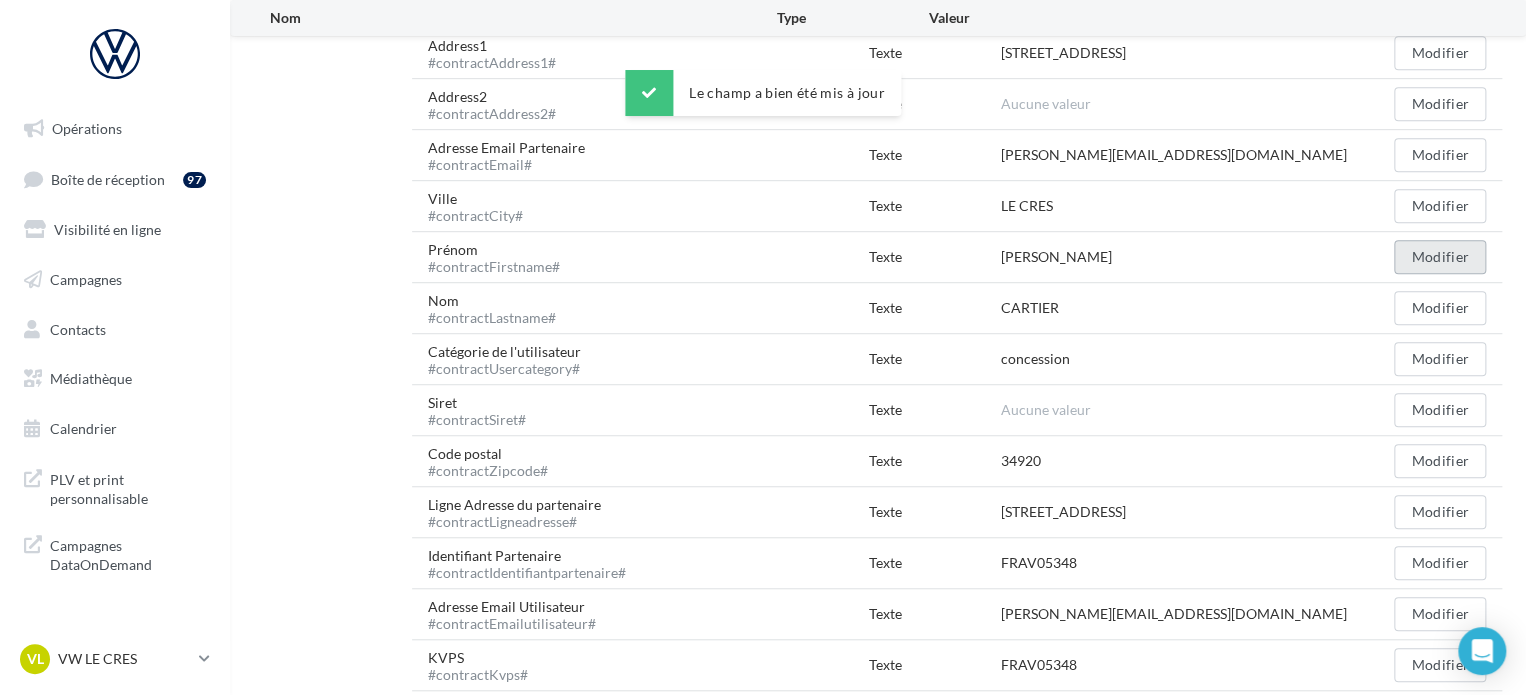click on "Modifier" at bounding box center [1440, 257] 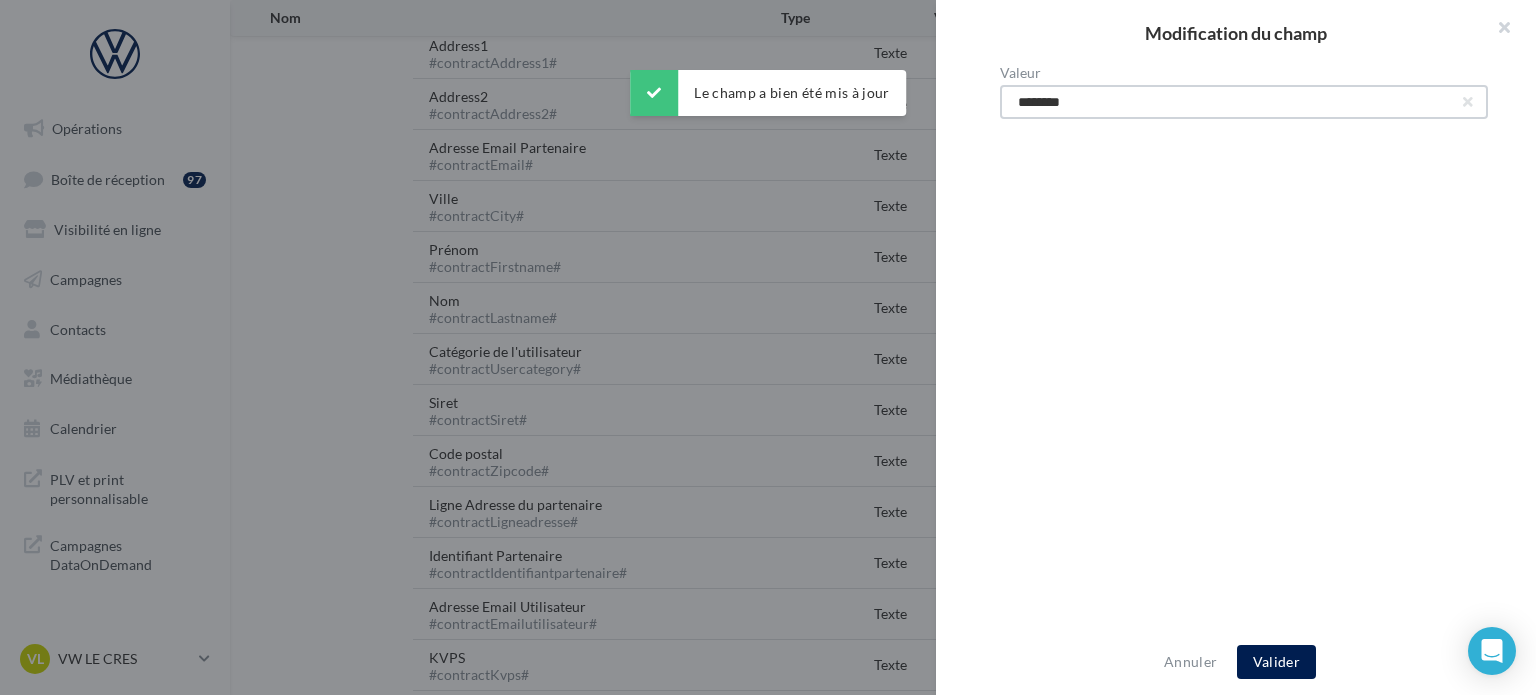 click on "********" at bounding box center [1244, 102] 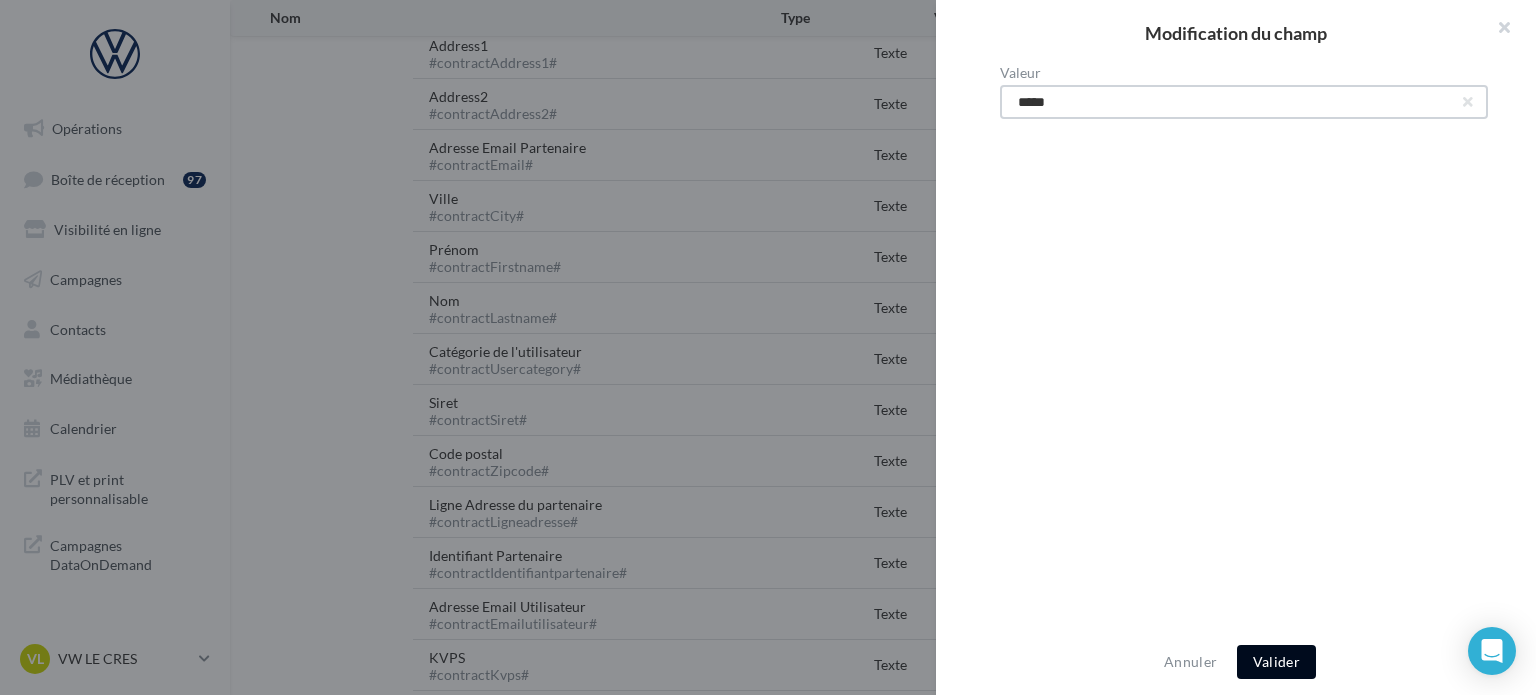type on "*****" 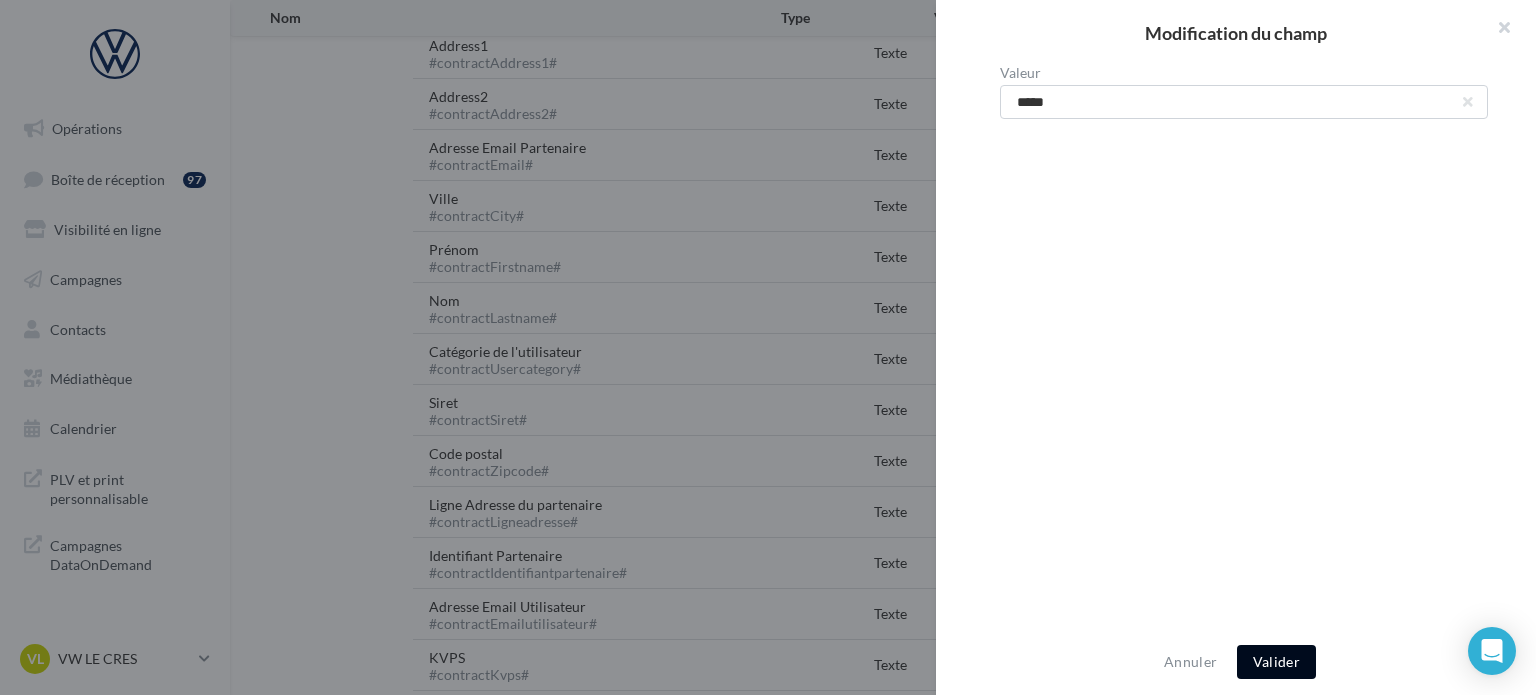 click on "Valider" at bounding box center [1276, 662] 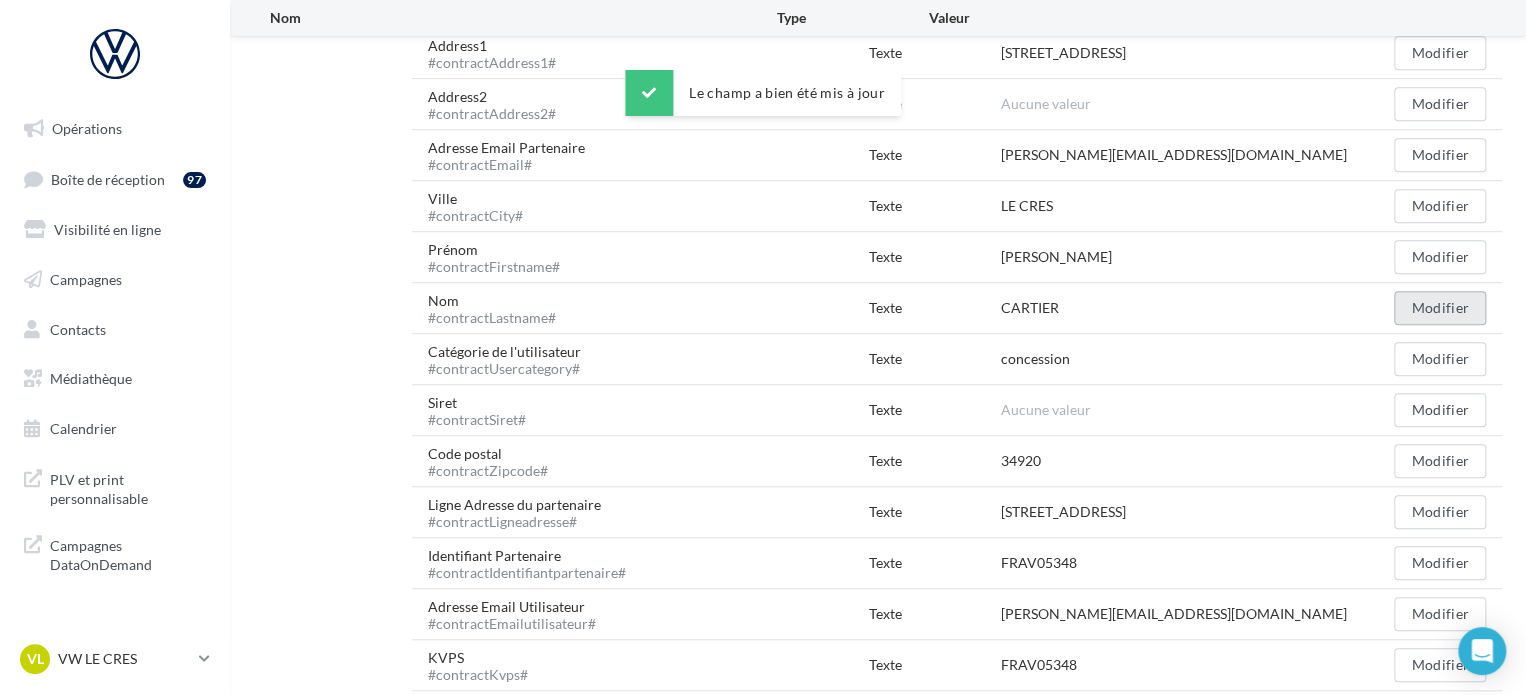 click on "Modifier" at bounding box center [1440, 308] 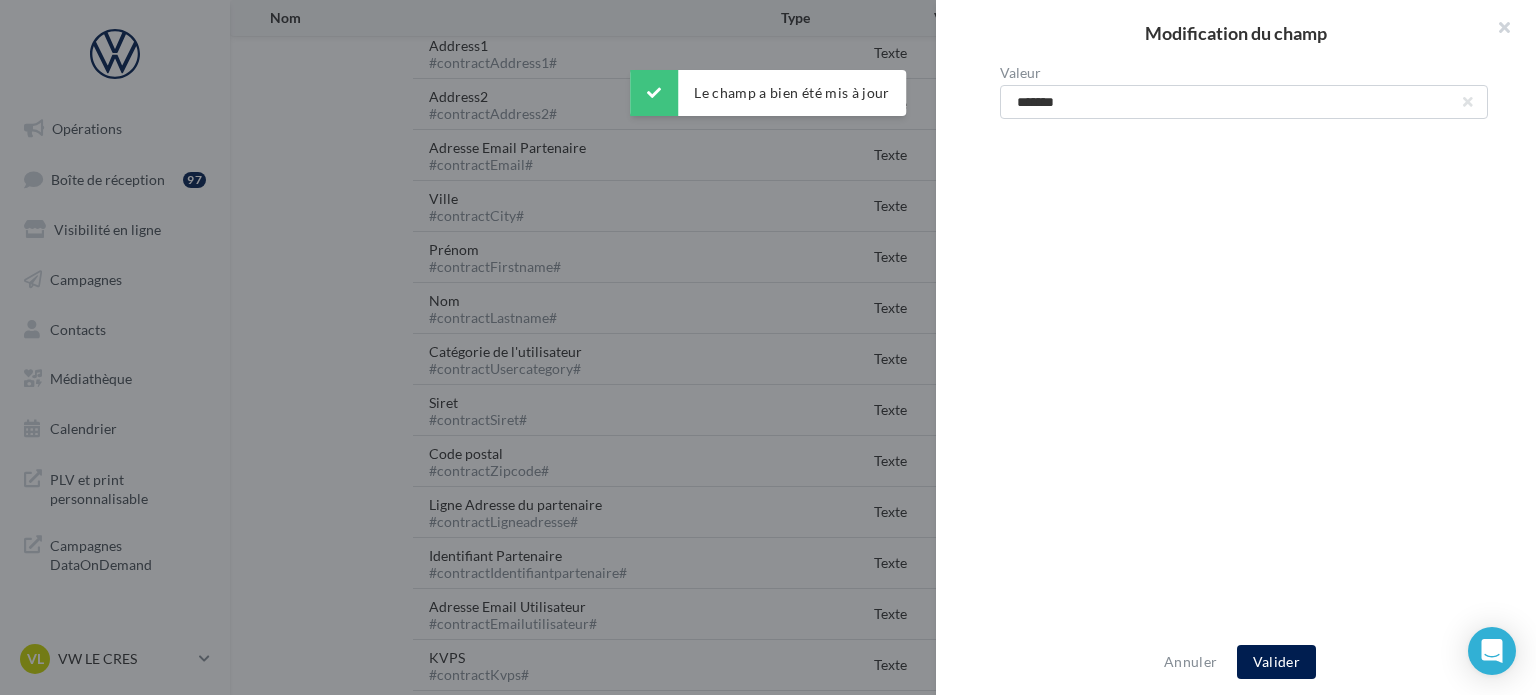 type 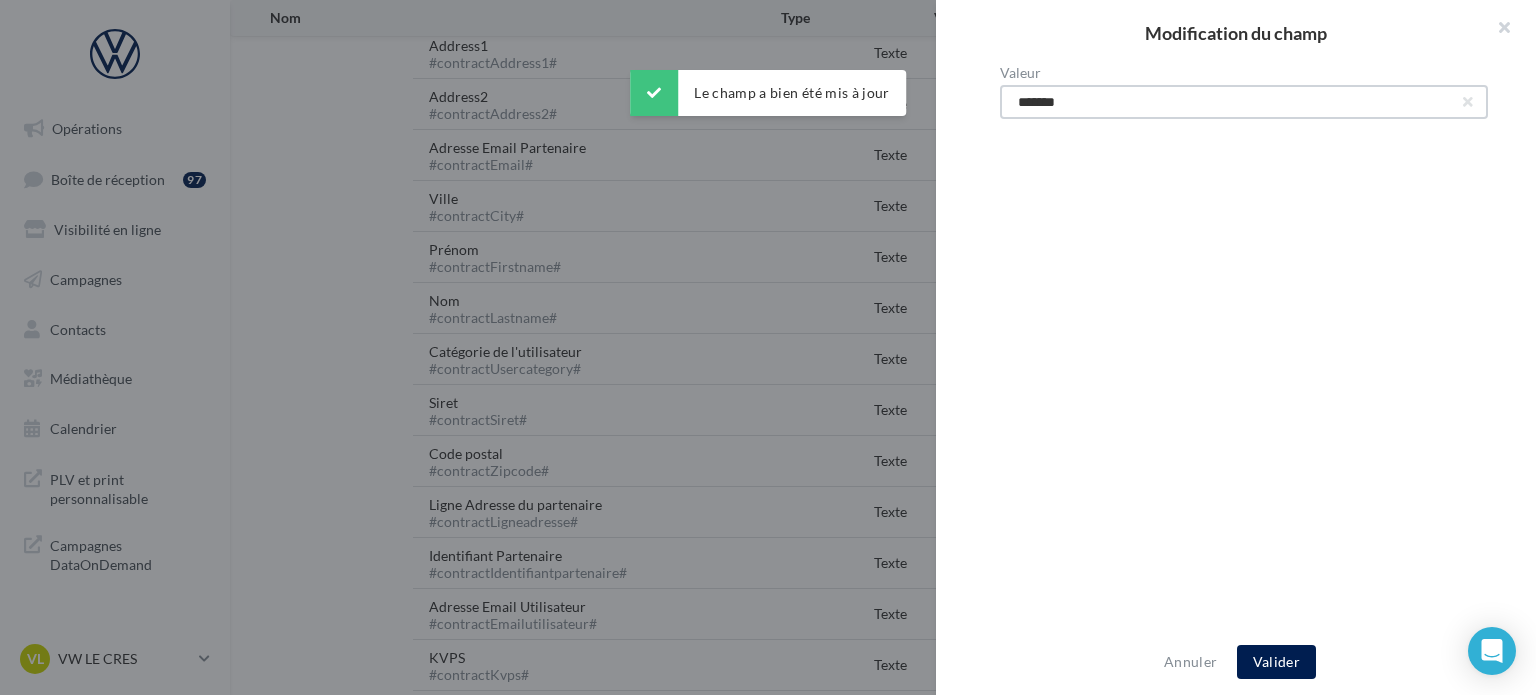 click on "*******" at bounding box center [1244, 102] 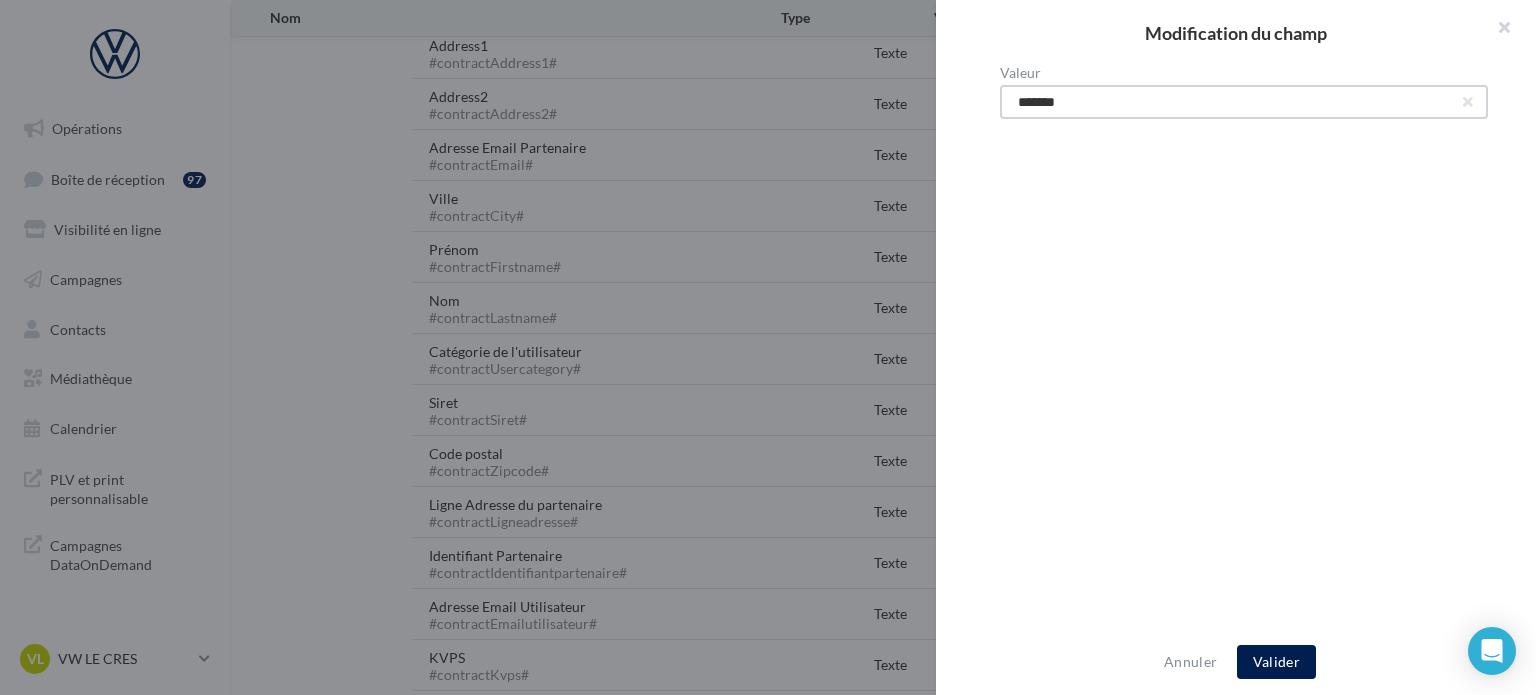 type on "*******" 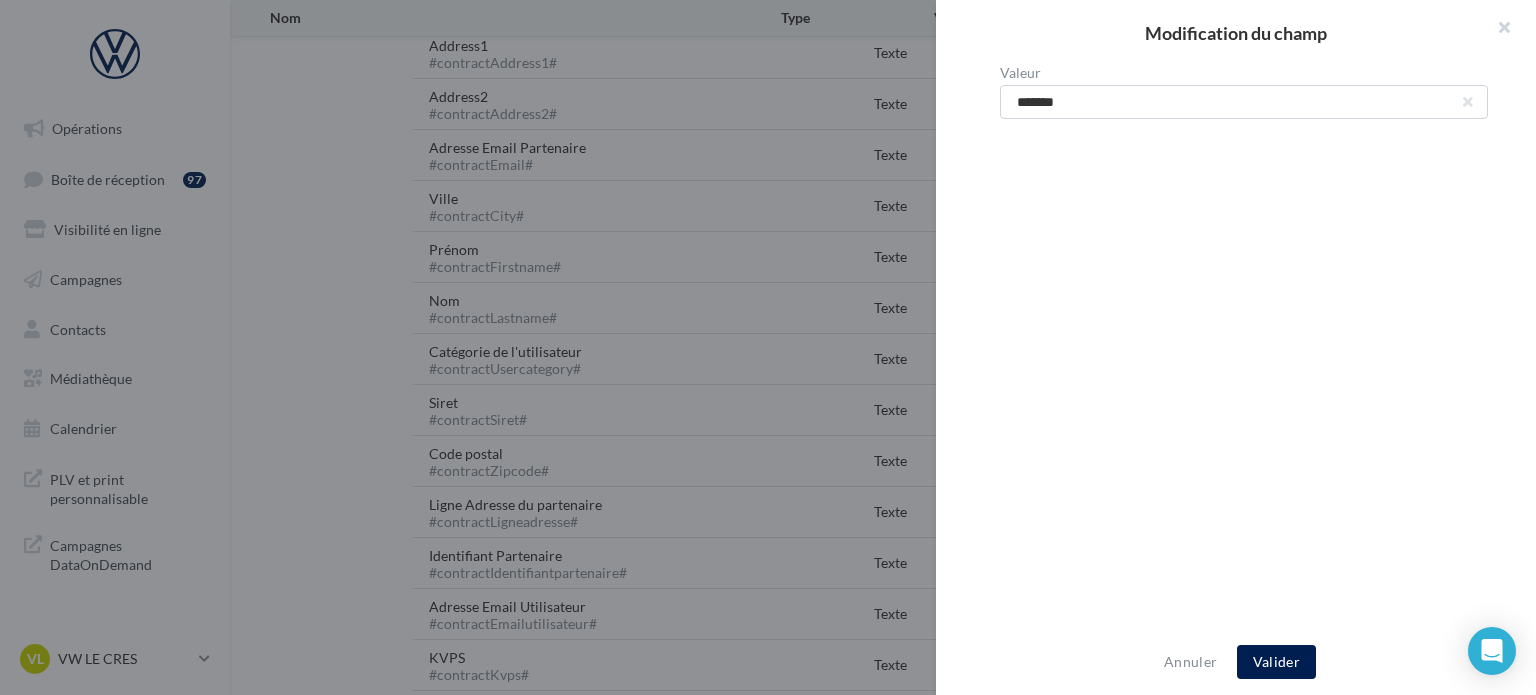 click on "Annuler
Valider" at bounding box center (1236, 662) 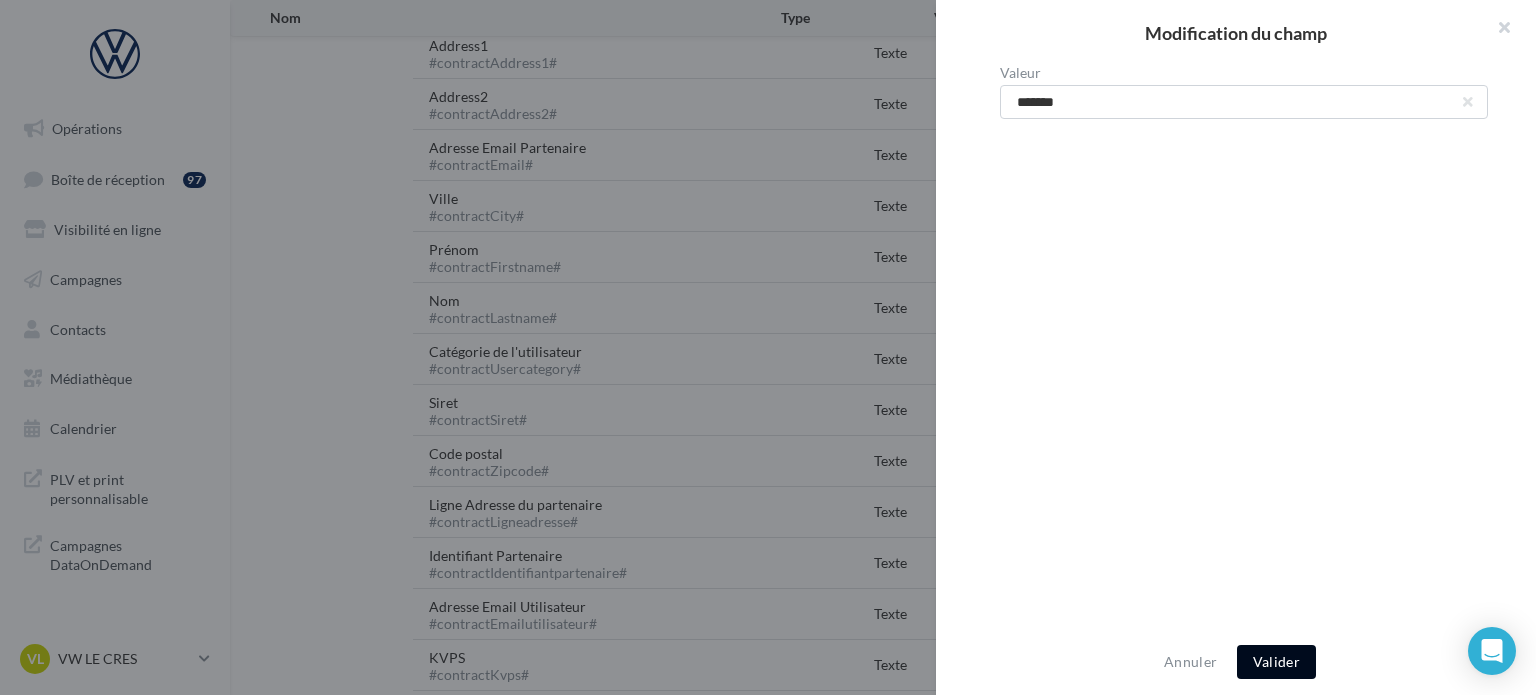 click on "Valider" at bounding box center [1276, 662] 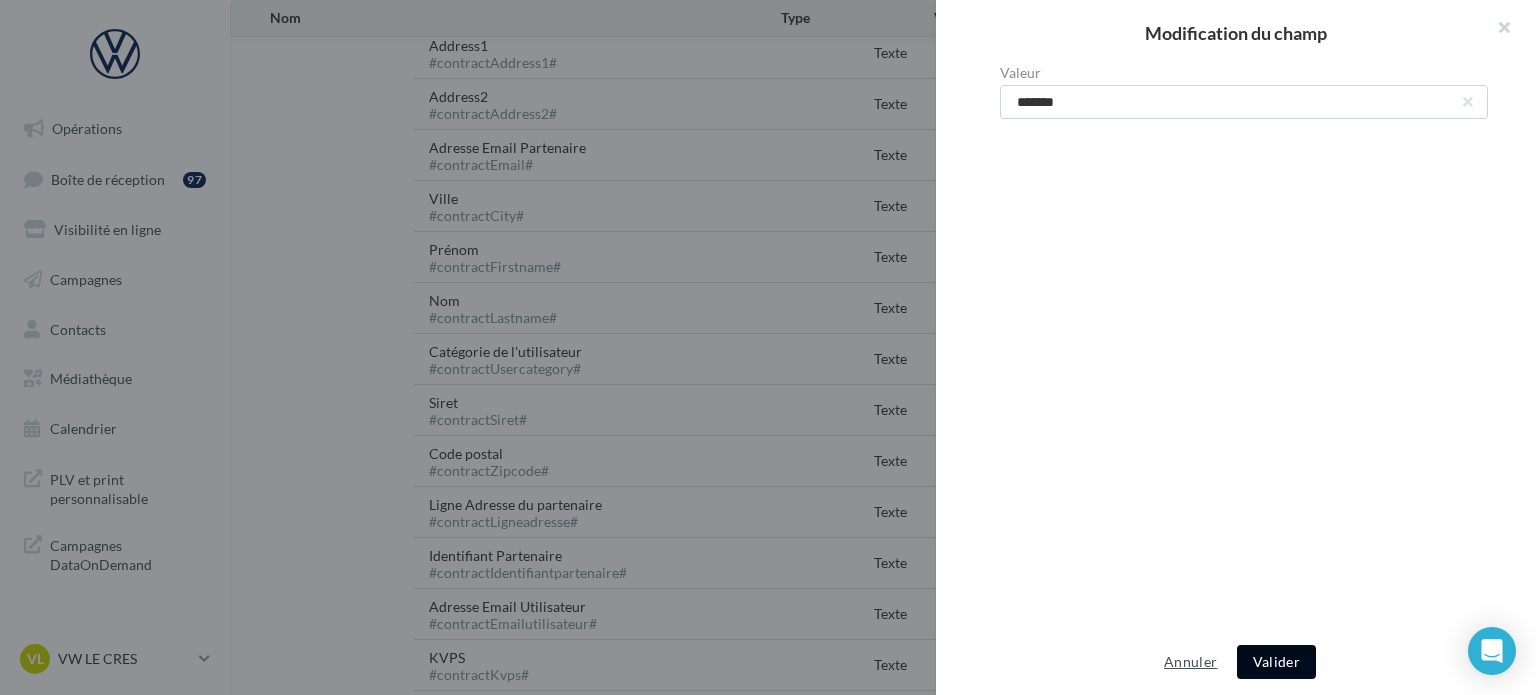 click on "Modification du champ
Valeur
*******
Annuler
Valider" at bounding box center [768, 347] 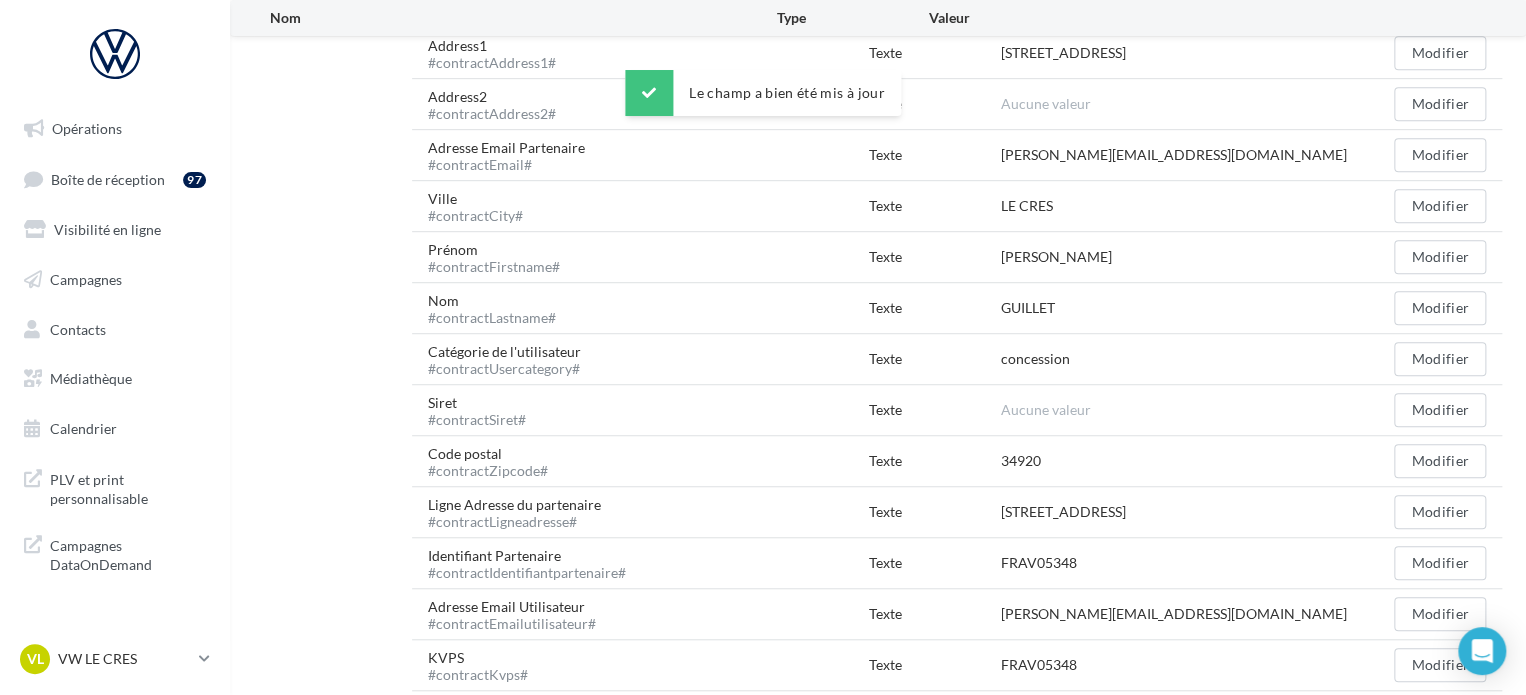 scroll, scrollTop: 600, scrollLeft: 0, axis: vertical 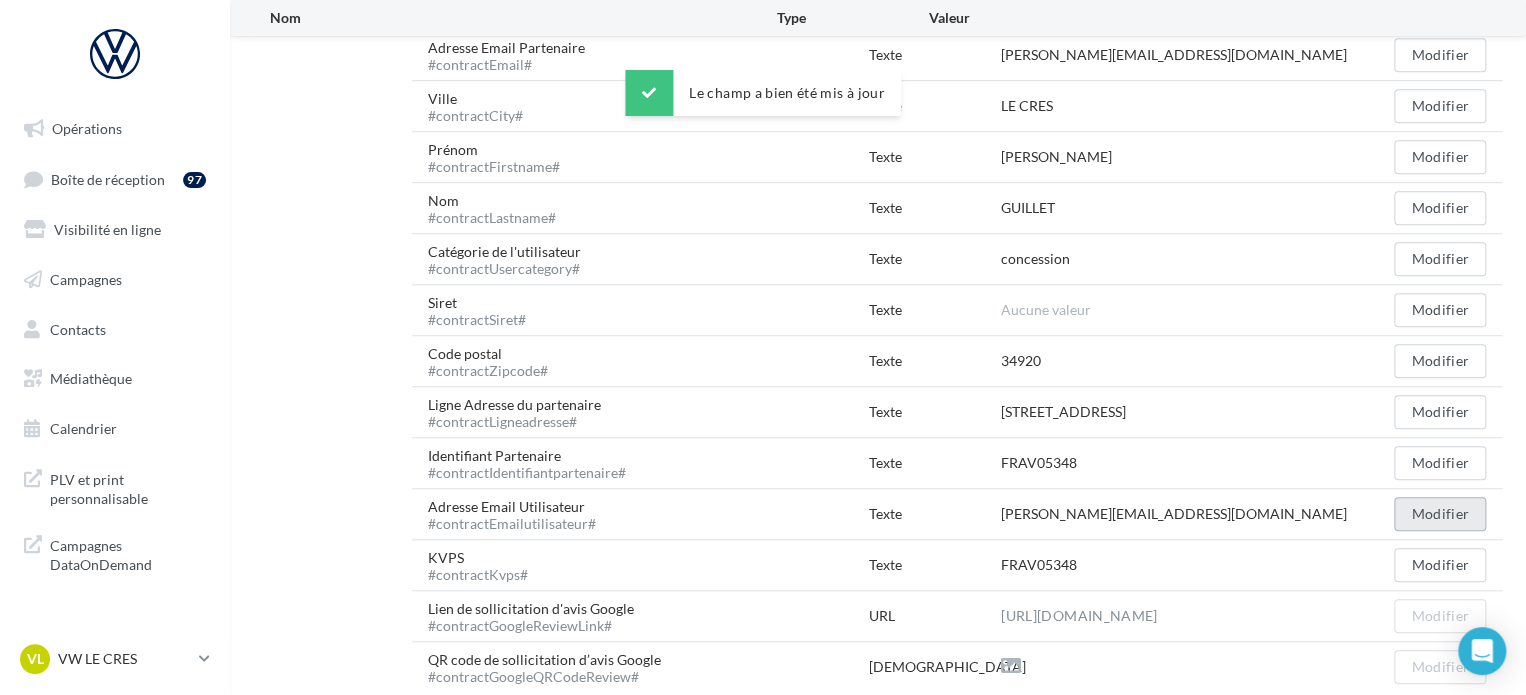 click on "Modifier" at bounding box center (1440, 514) 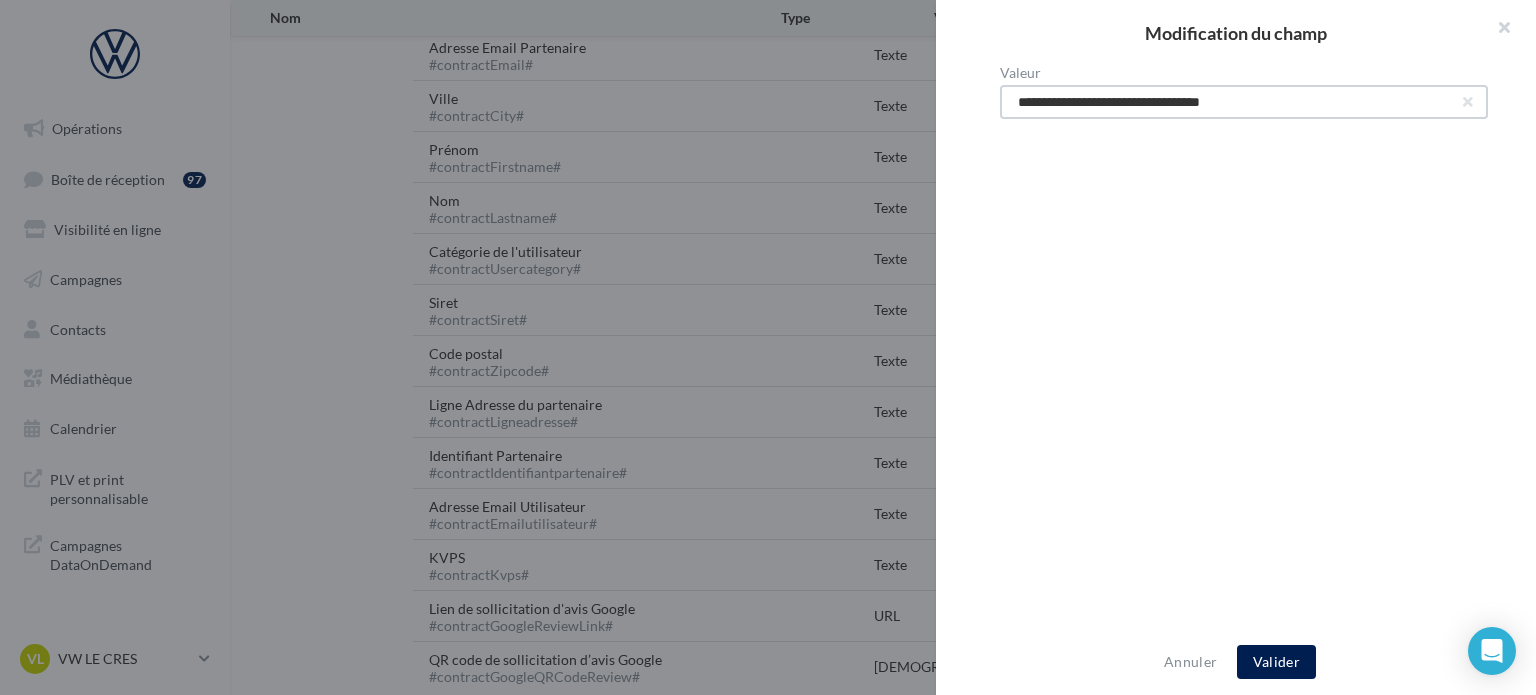 click on "**********" at bounding box center (1244, 102) 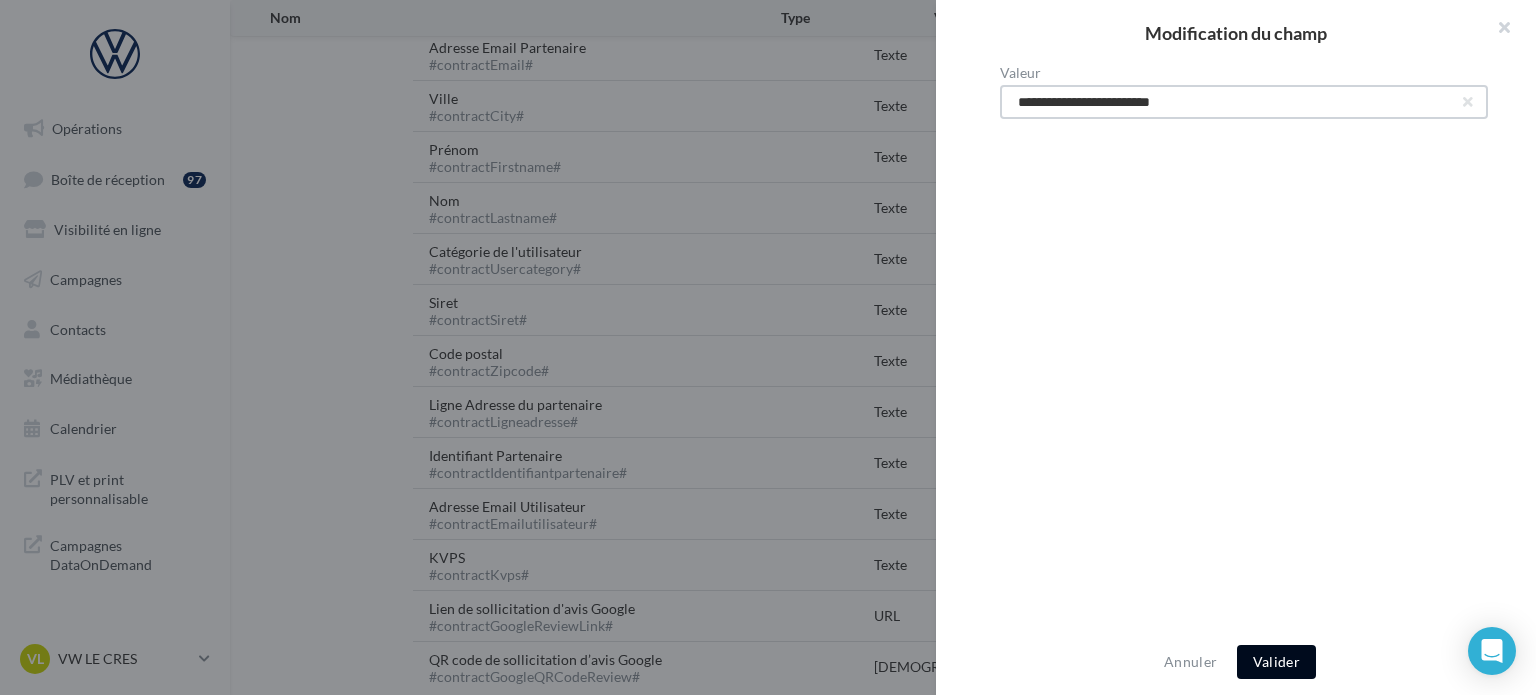 type on "**********" 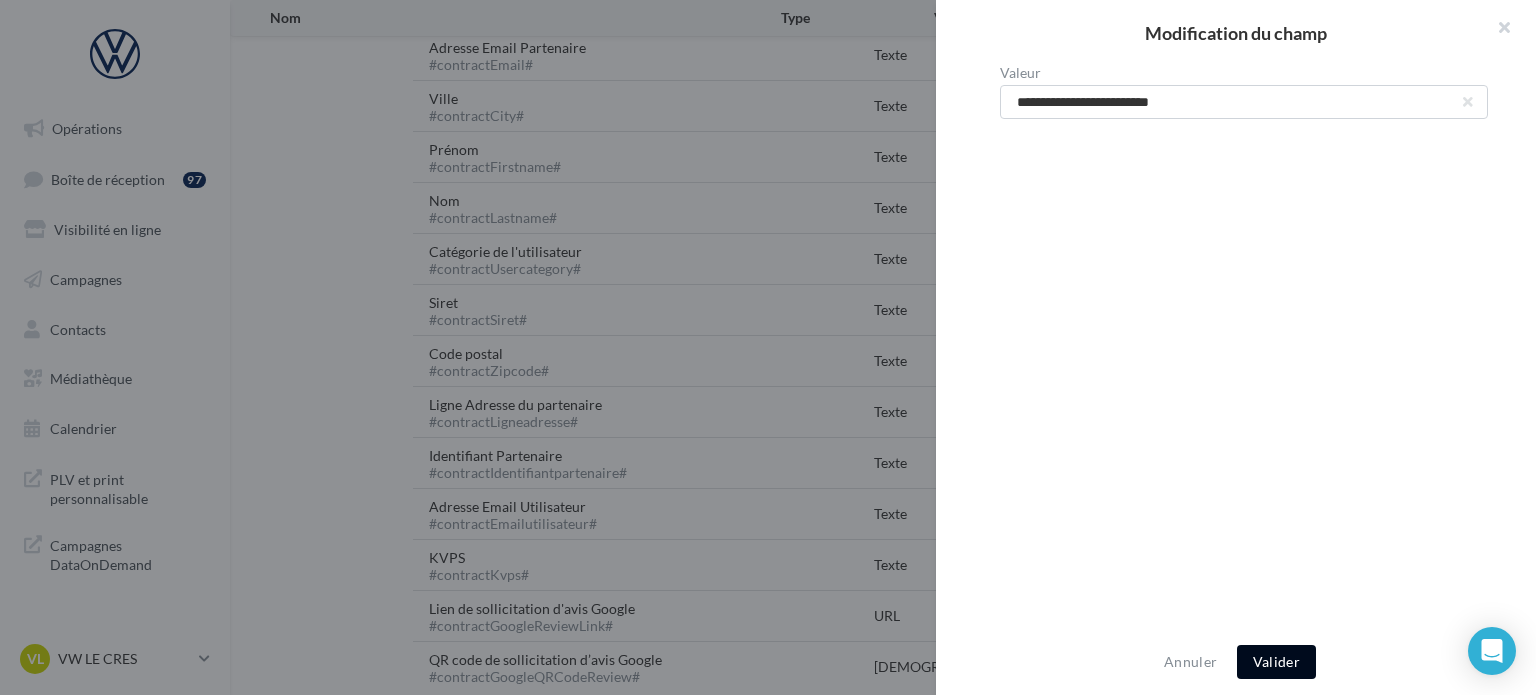 click on "Valider" at bounding box center [1276, 662] 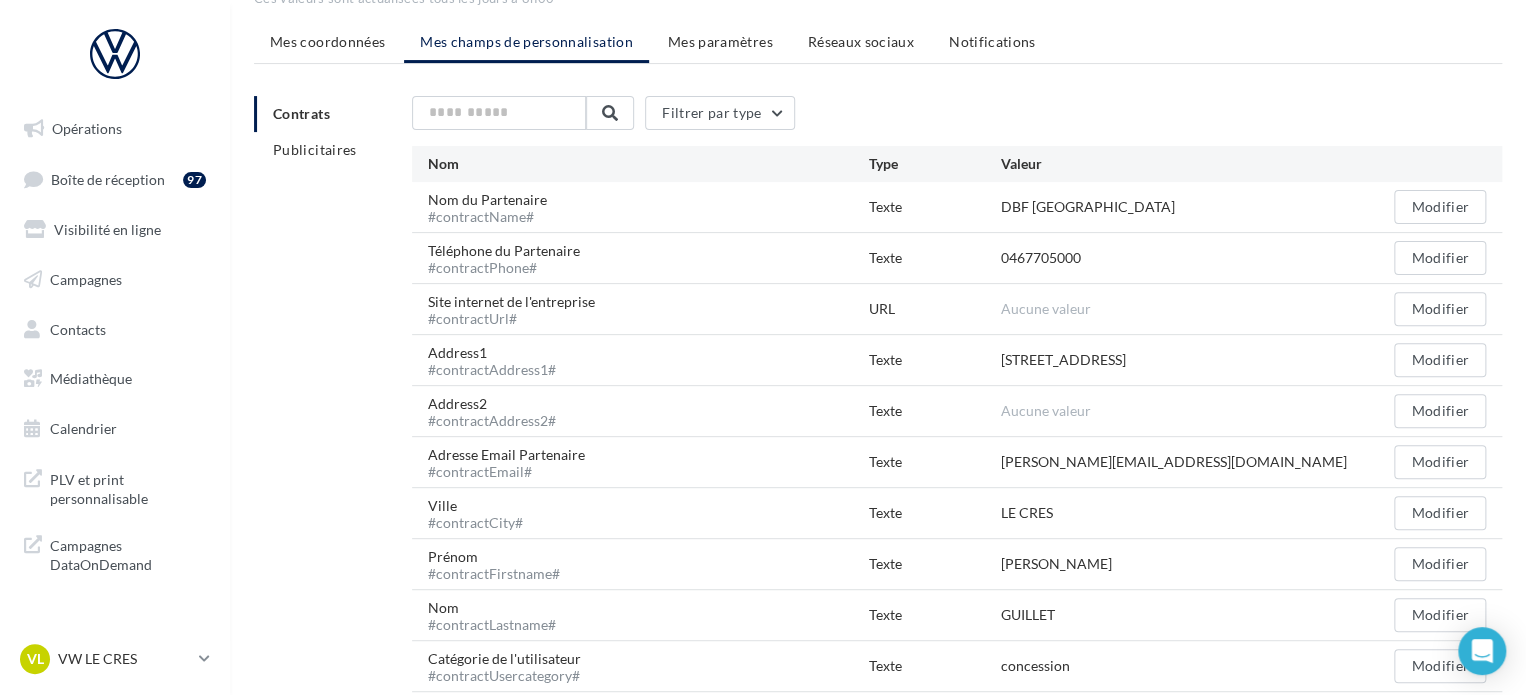 scroll, scrollTop: 0, scrollLeft: 0, axis: both 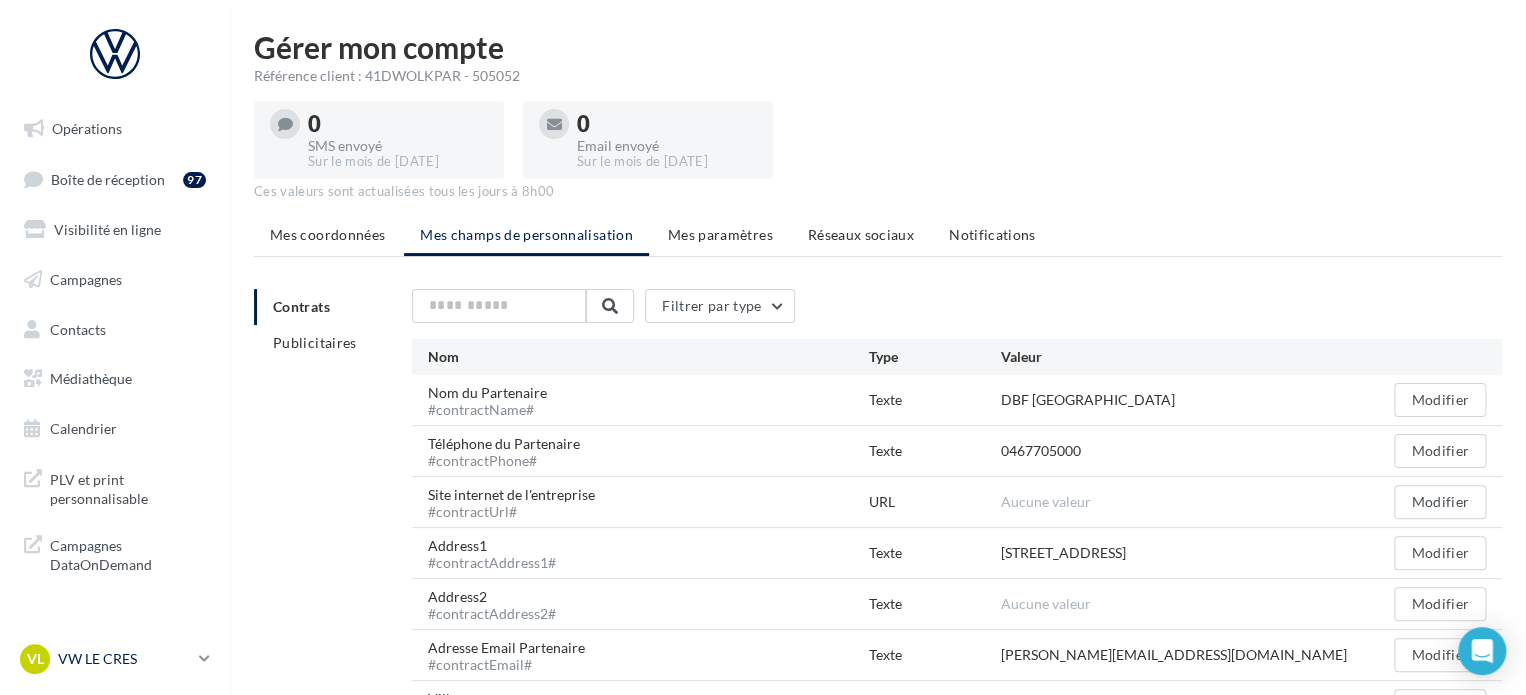 click on "VW LE CRES" at bounding box center (124, 659) 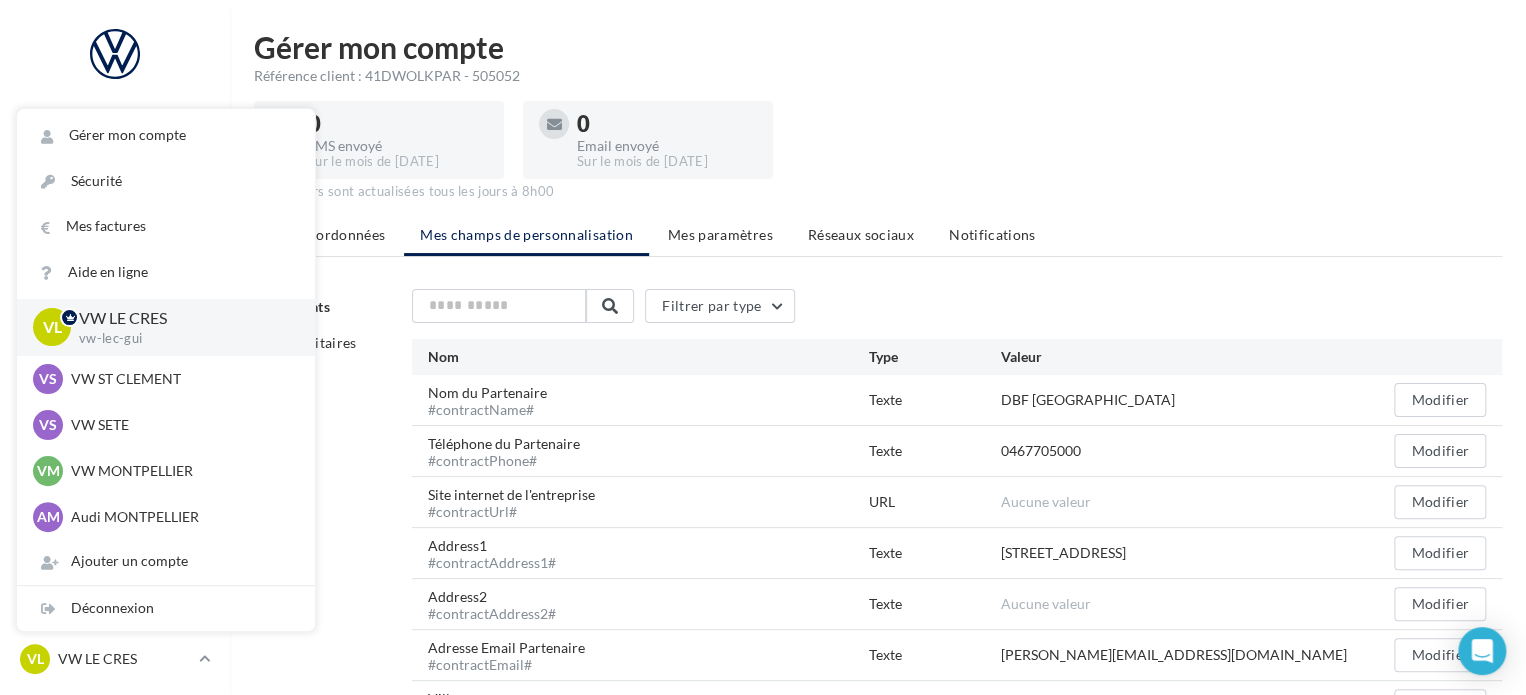 drag, startPoint x: 351, startPoint y: 479, endPoint x: 320, endPoint y: 502, distance: 38.600517 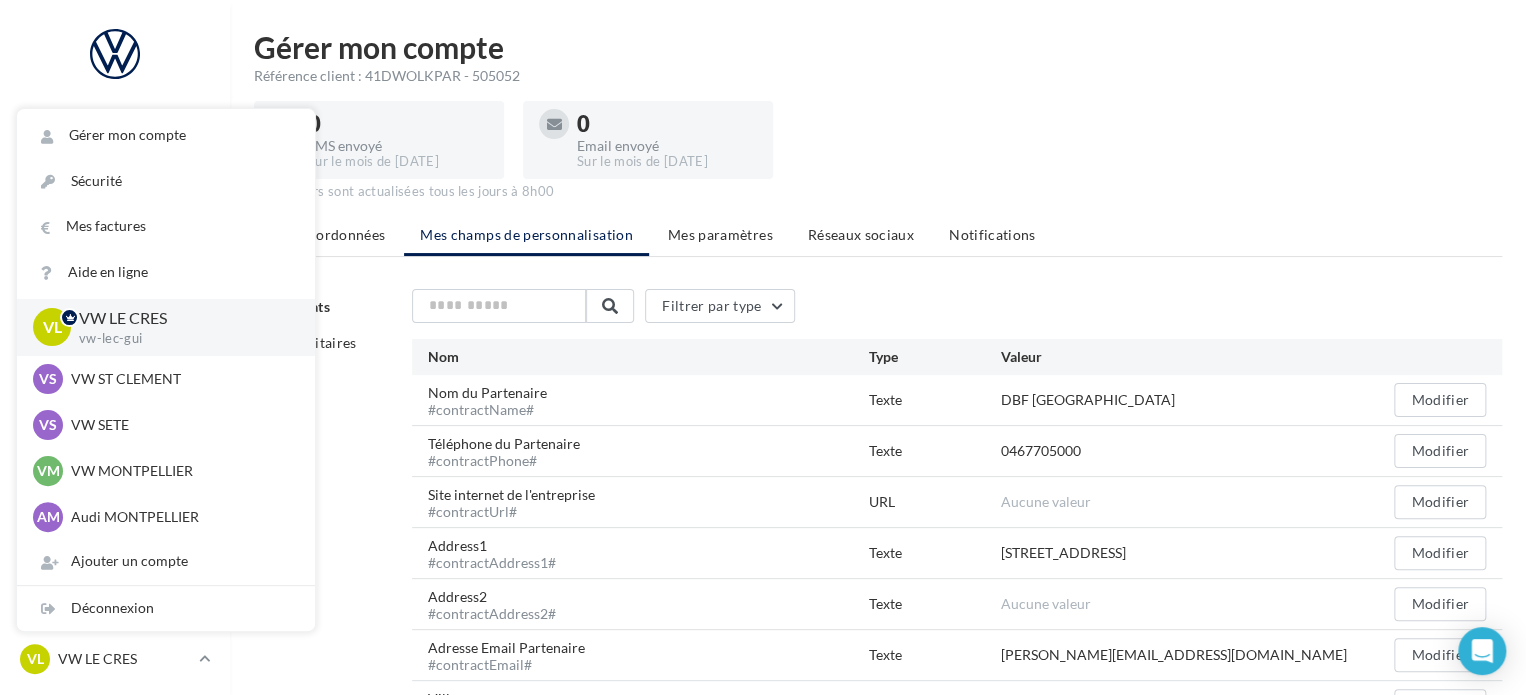 click on "Contrats
Publicitaires
Filtrer par type
Nom
Type
Valeur
Nom du Partenaire
#contractName#
Texte
DBF MONTPELLIER
Modifier
Téléphone du Partenaire
#contractPhone#
Texte
0467705000
Modifier
Site internet de l'entreprise
#contractUrl#
URL
Aucune valeur
Modifier
Address1
#contractAddress1#" at bounding box center (886, 790) 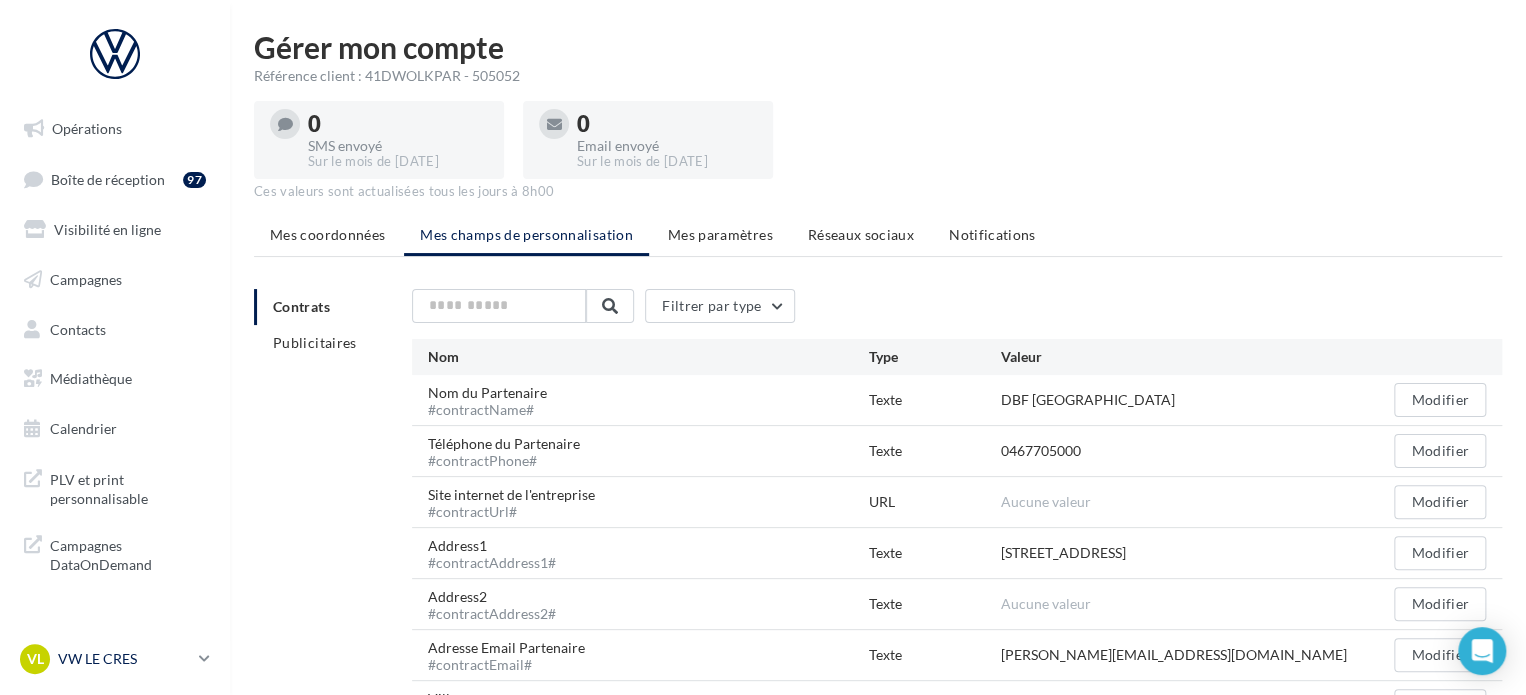 click at bounding box center (204, 658) 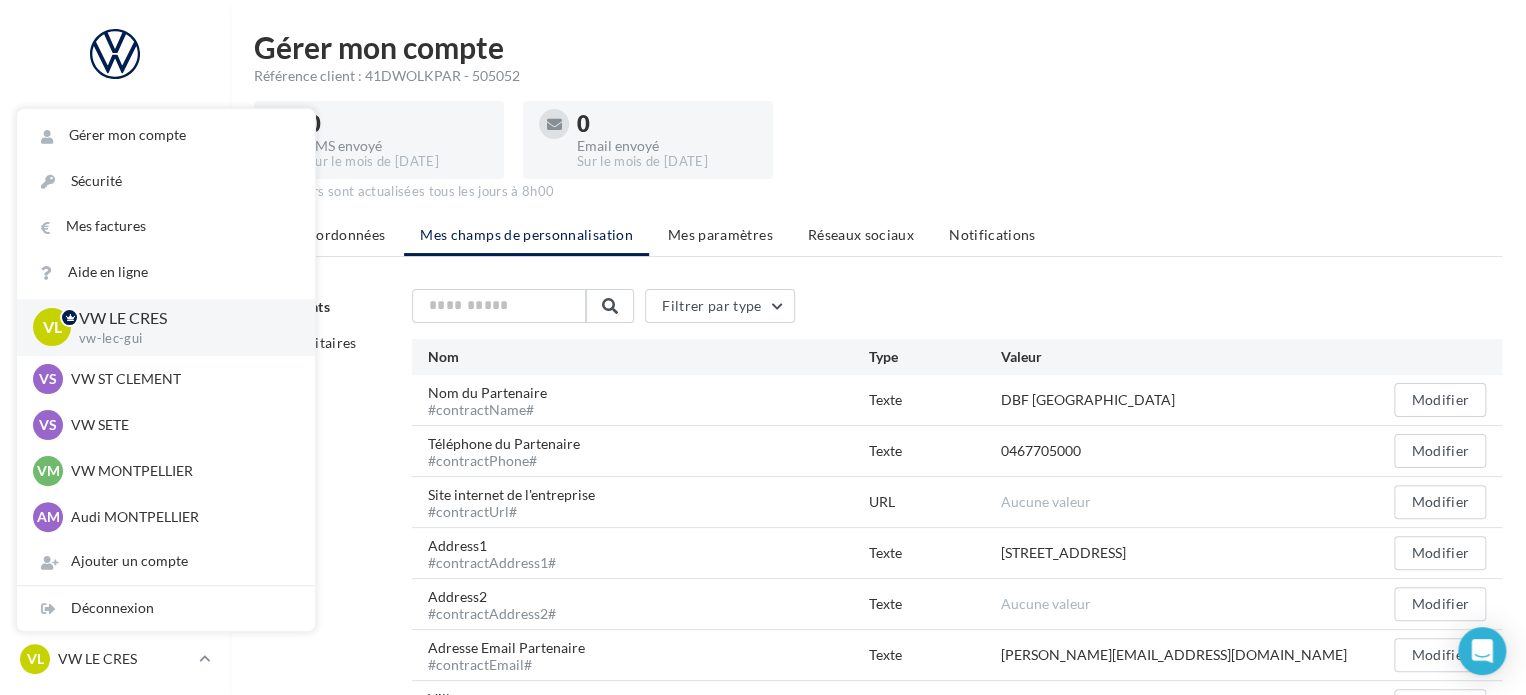 drag, startPoint x: 354, startPoint y: 463, endPoint x: 292, endPoint y: 462, distance: 62.008064 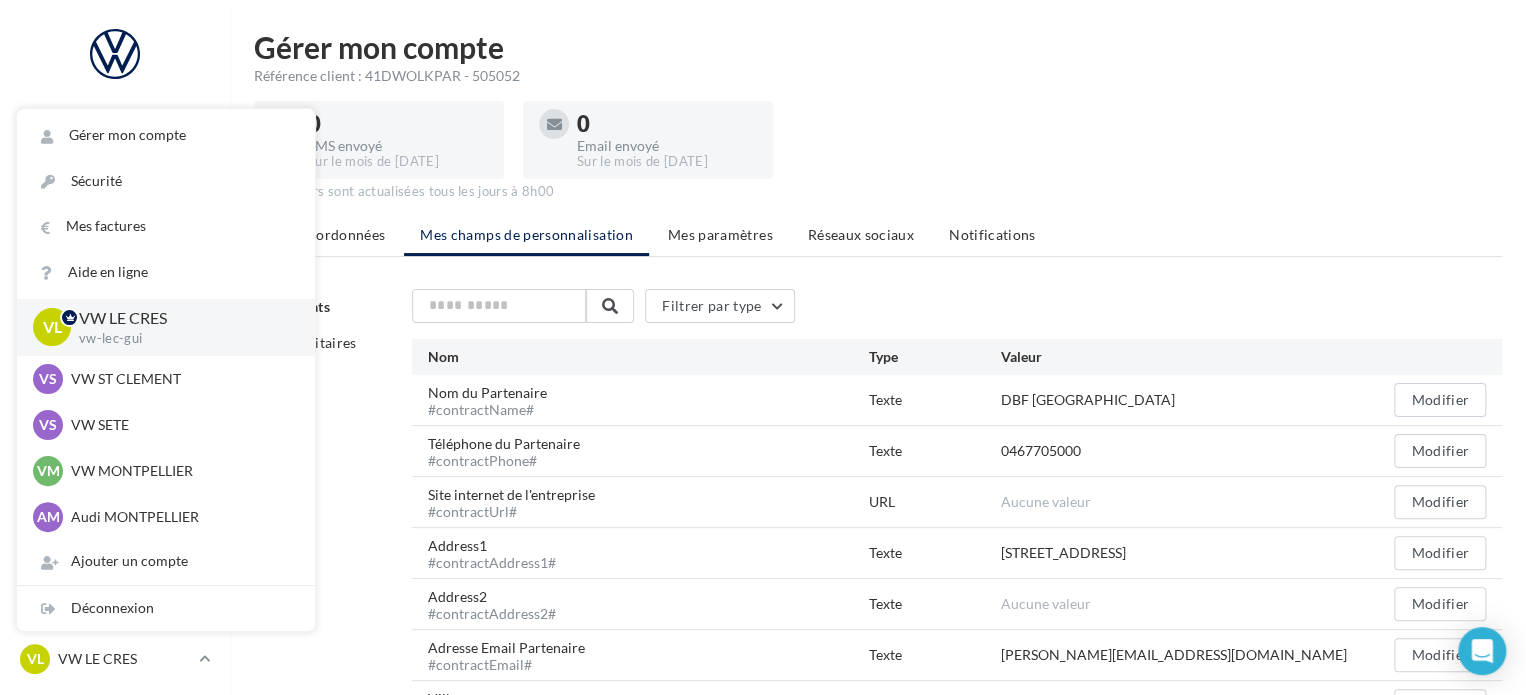 click on "Contrats
Publicitaires
Filtrer par type
Nom
Type
Valeur
Nom du Partenaire
#contractName#
Texte
DBF MONTPELLIER
Modifier
Téléphone du Partenaire
#contractPhone#
Texte
0467705000
Modifier
Site internet de l'entreprise
#contractUrl#
URL
Aucune valeur
Modifier
Address1
#contractAddress1#" at bounding box center [886, 790] 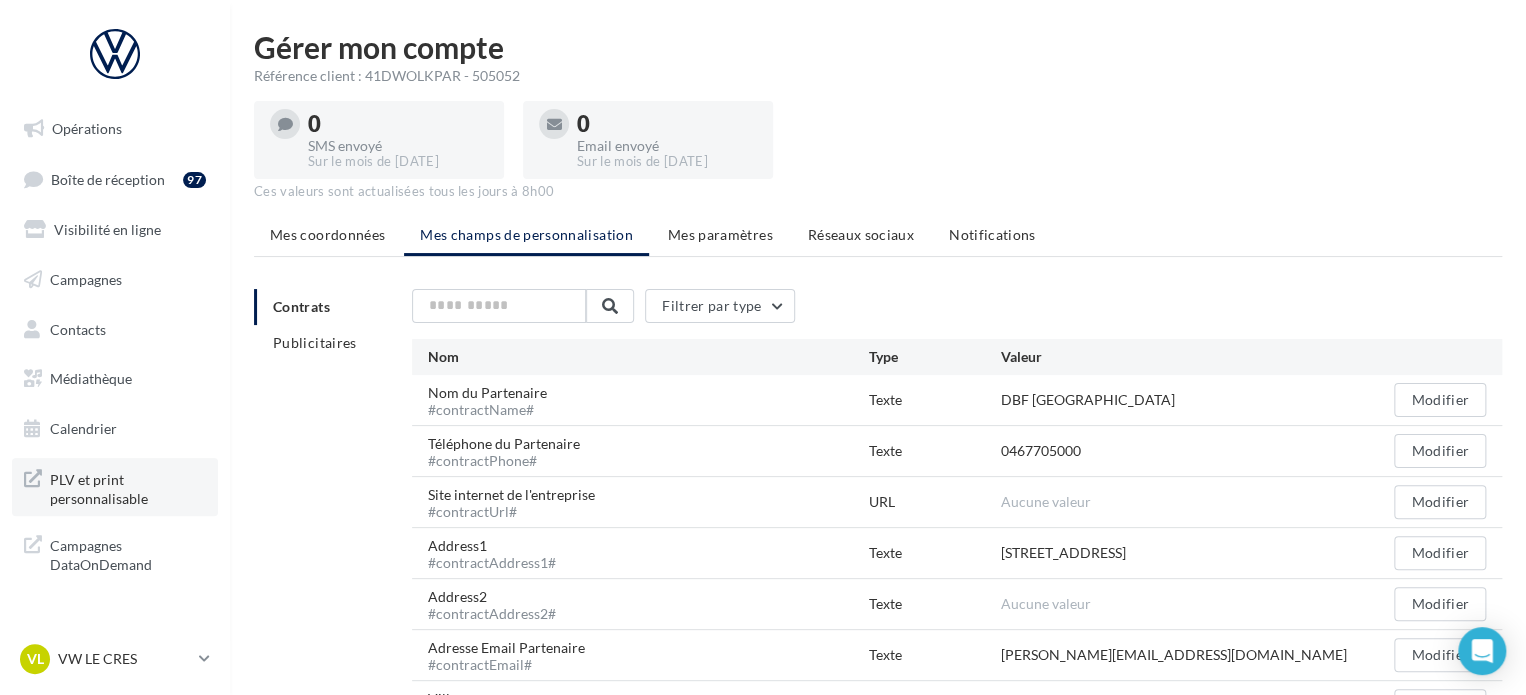 click on "PLV et print personnalisable" at bounding box center [128, 487] 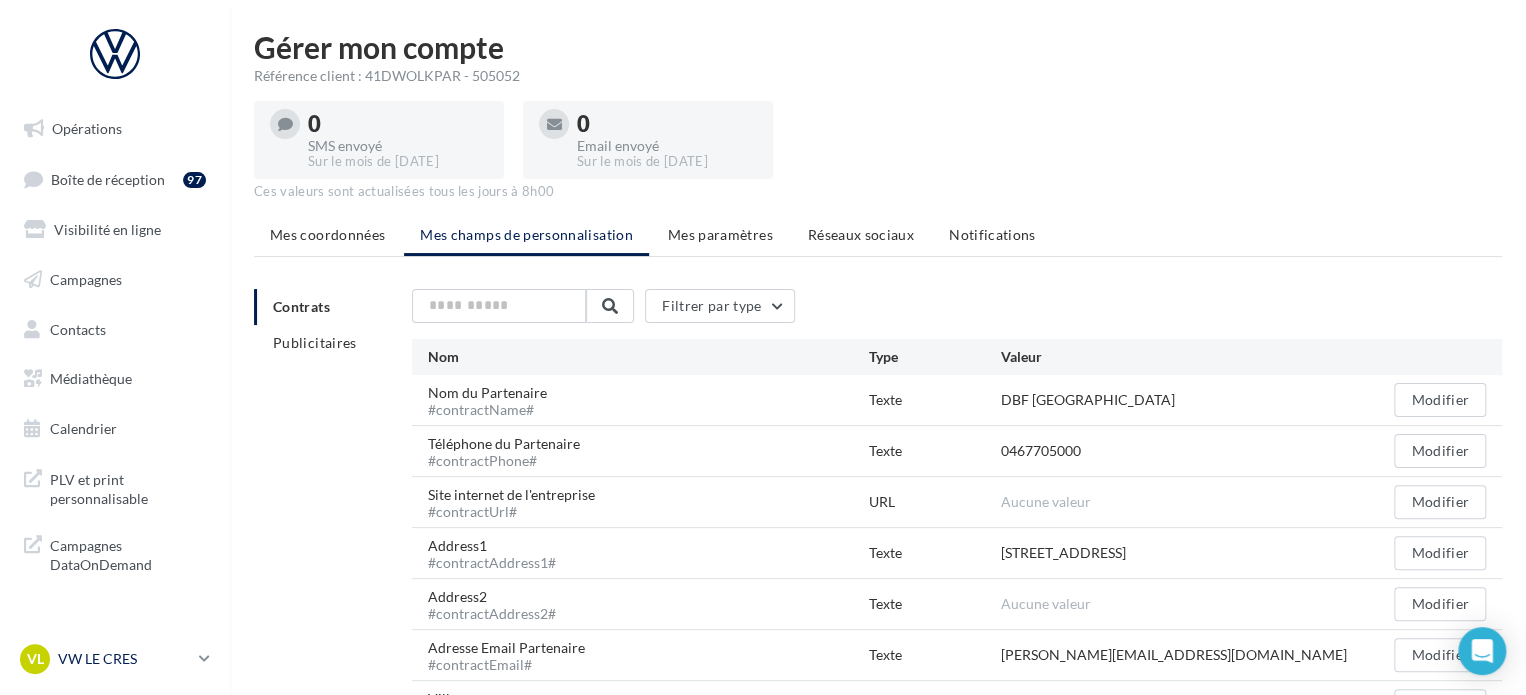 click on "VW LE CRES" at bounding box center (124, 659) 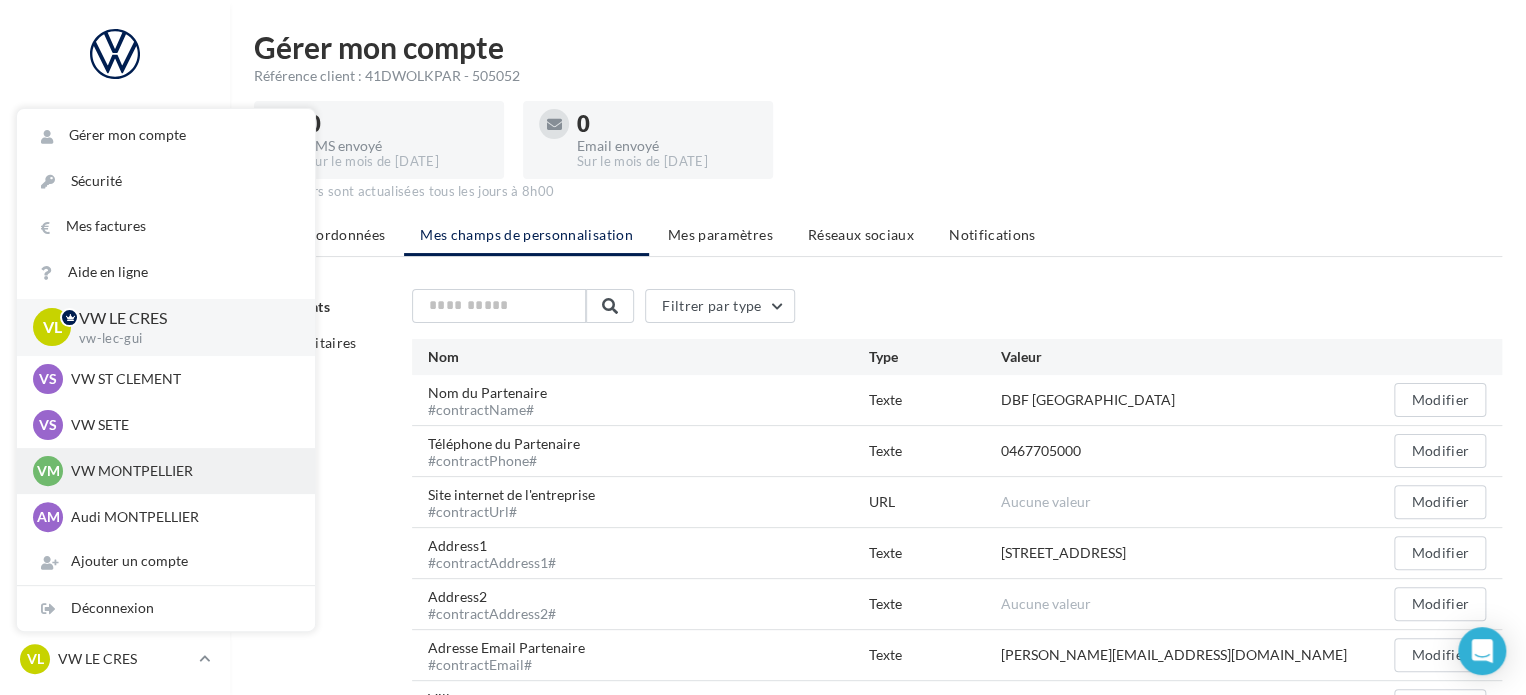 click on "VW MONTPELLIER" at bounding box center [181, 471] 